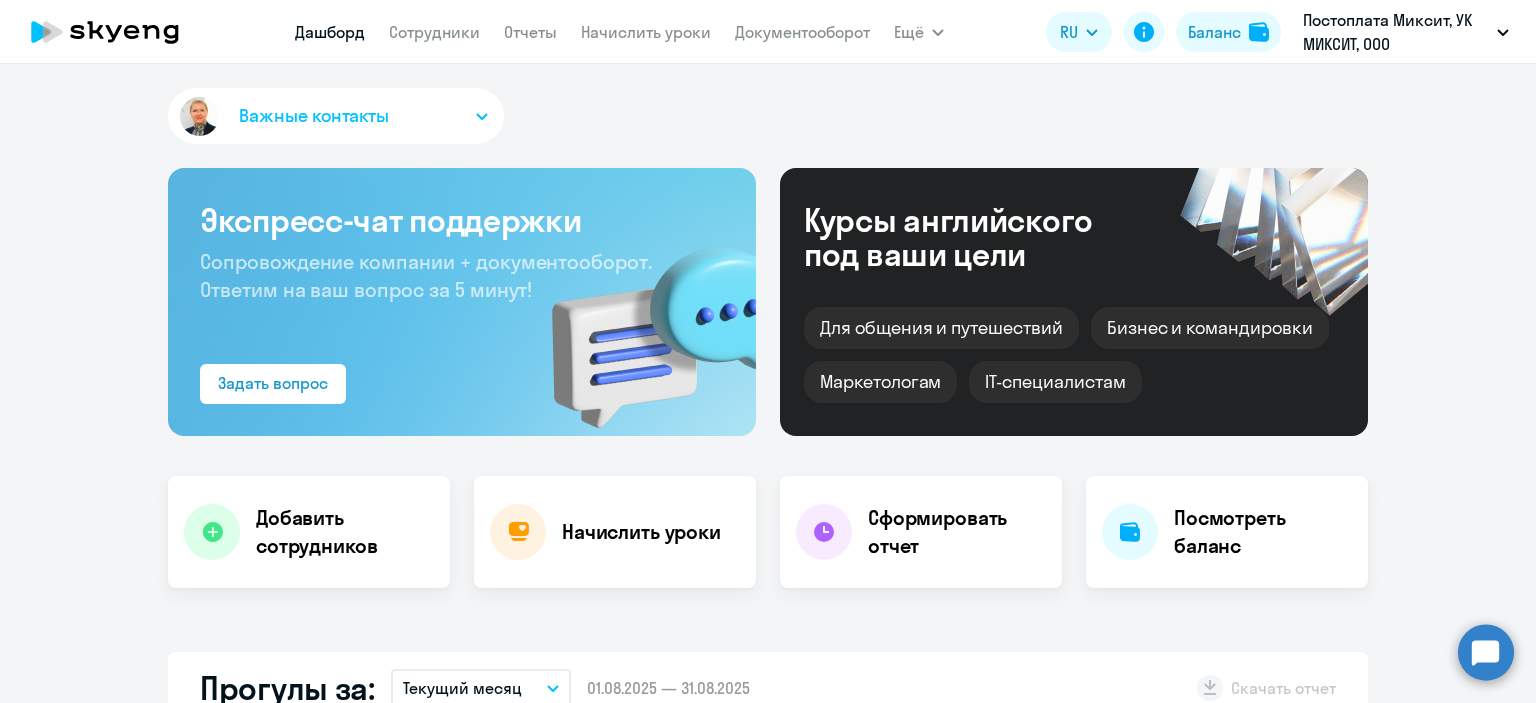 select on "30" 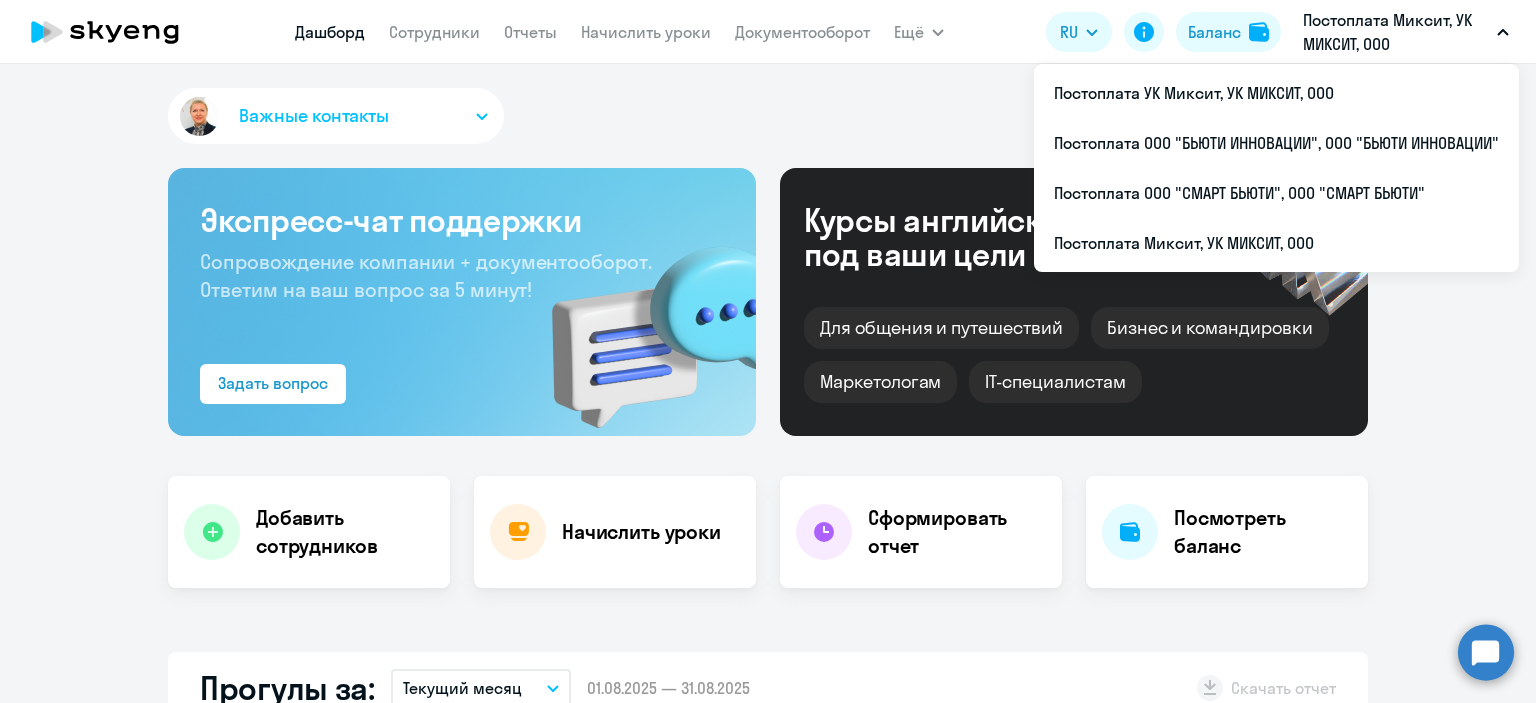 click on "Постоплата Миксит, УК МИКСИТ, ООО" at bounding box center (1396, 32) 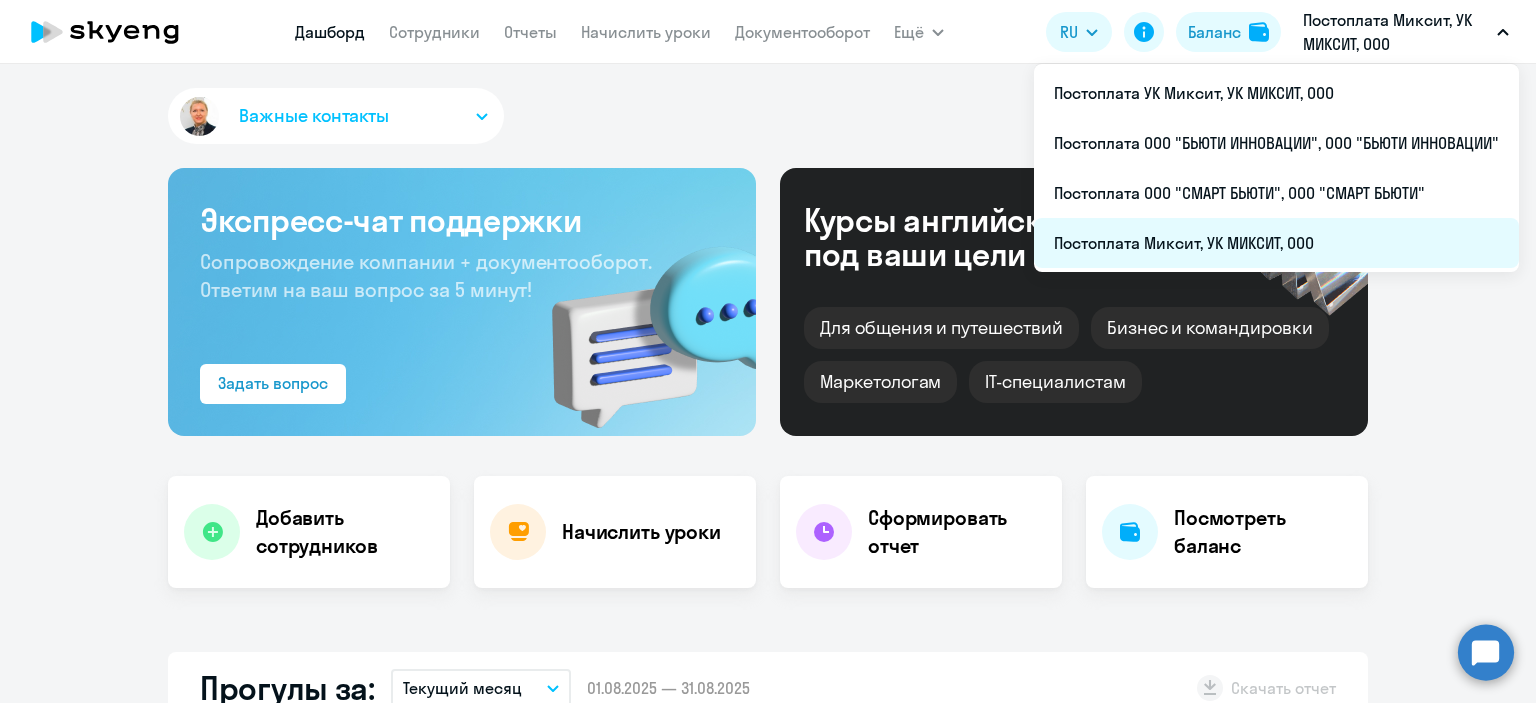 click on "Постоплата Миксит, УК МИКСИТ, ООО" at bounding box center [1276, 243] 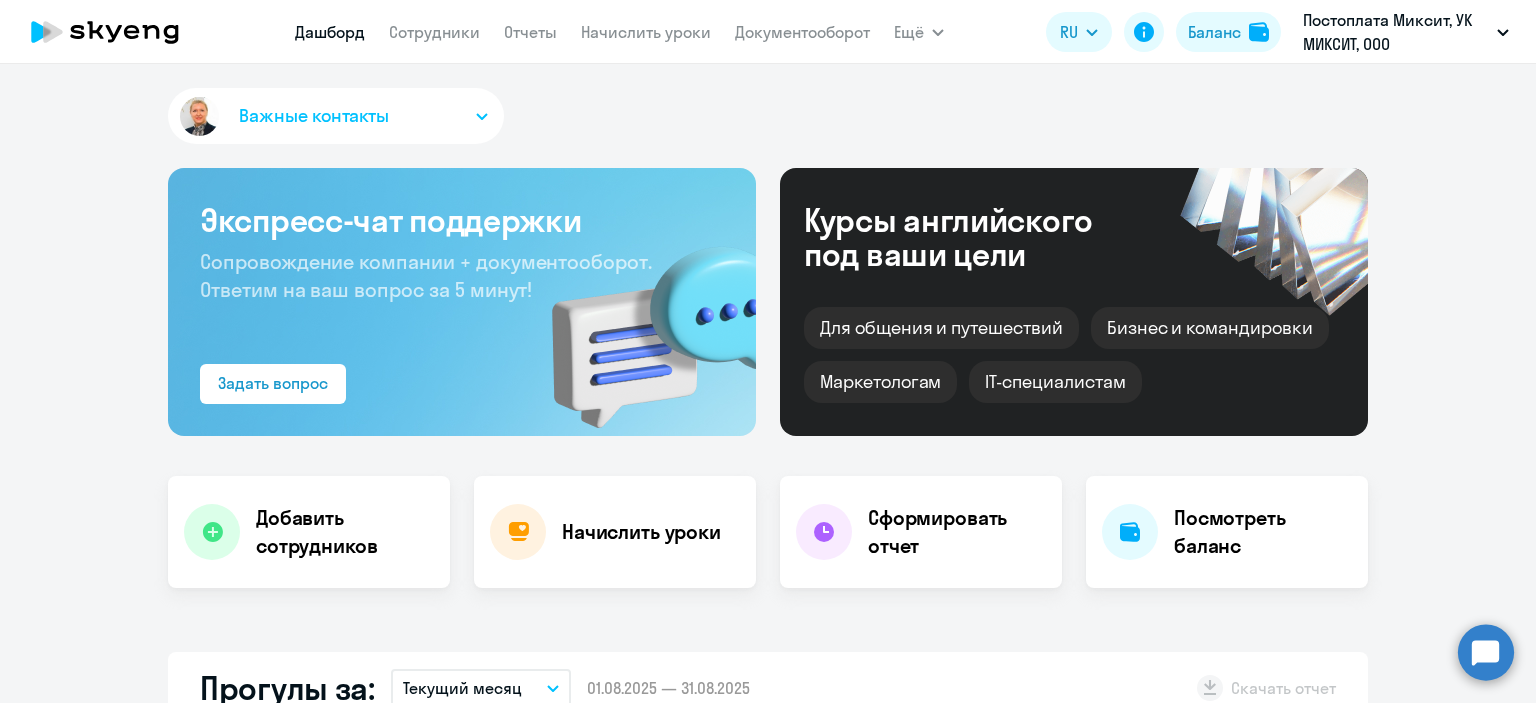 scroll, scrollTop: 400, scrollLeft: 0, axis: vertical 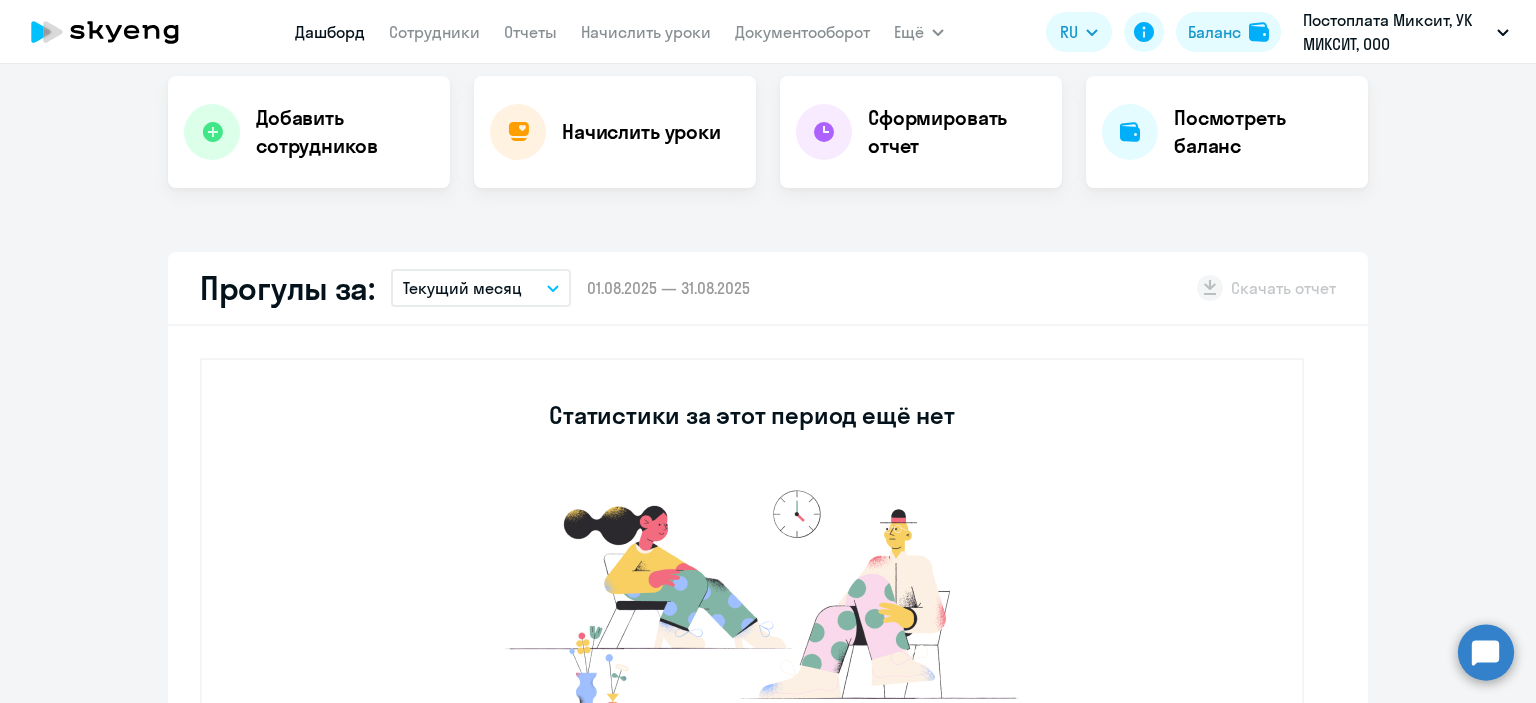 select on "30" 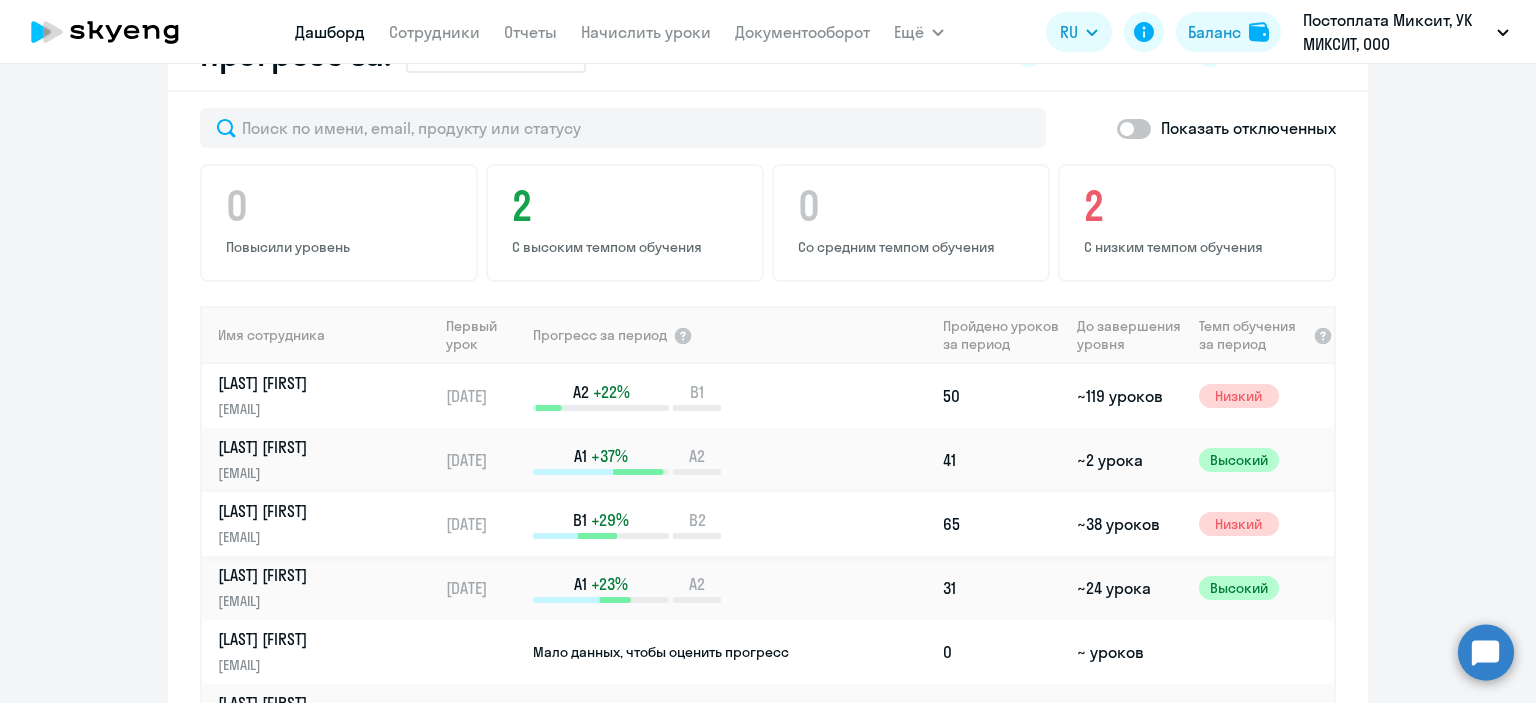 scroll, scrollTop: 1300, scrollLeft: 0, axis: vertical 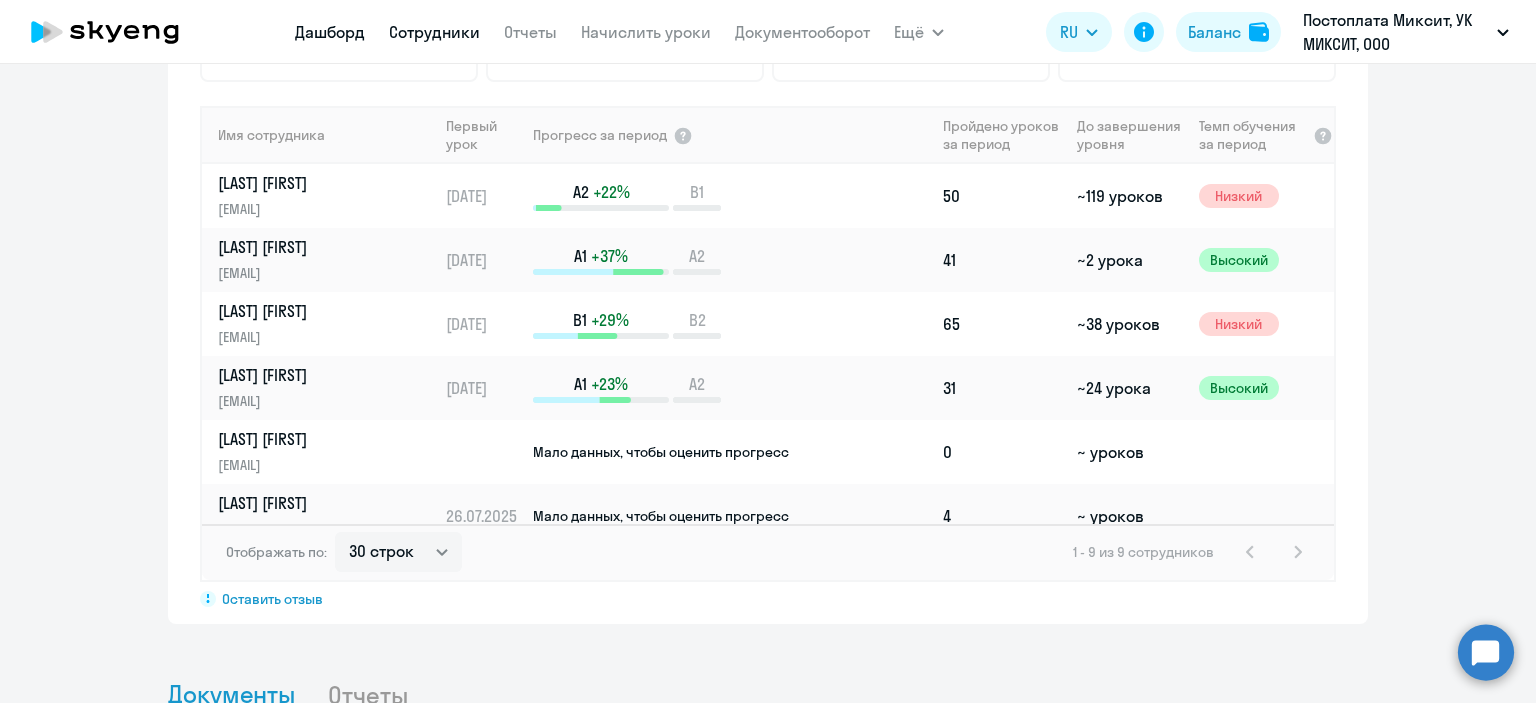 click on "Сотрудники" at bounding box center [434, 32] 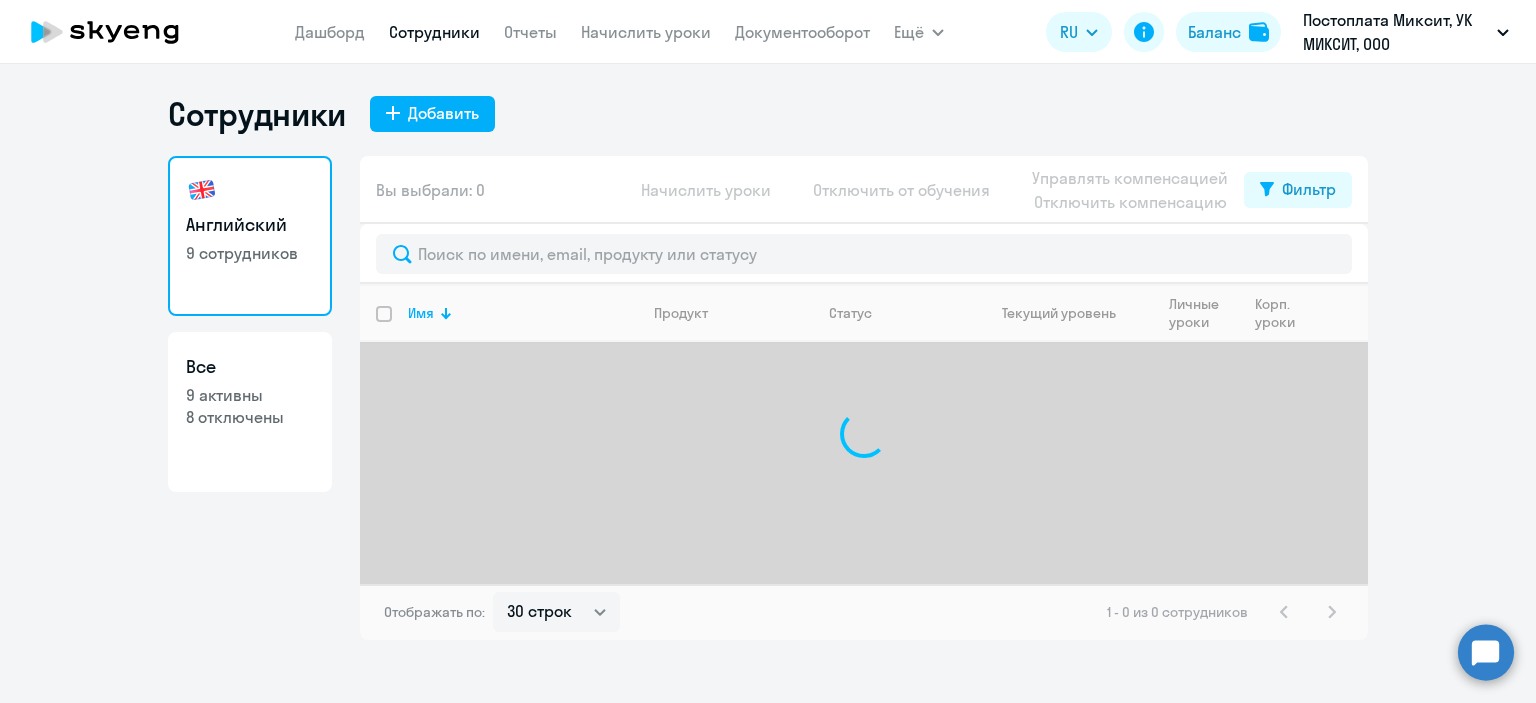 scroll, scrollTop: 0, scrollLeft: 0, axis: both 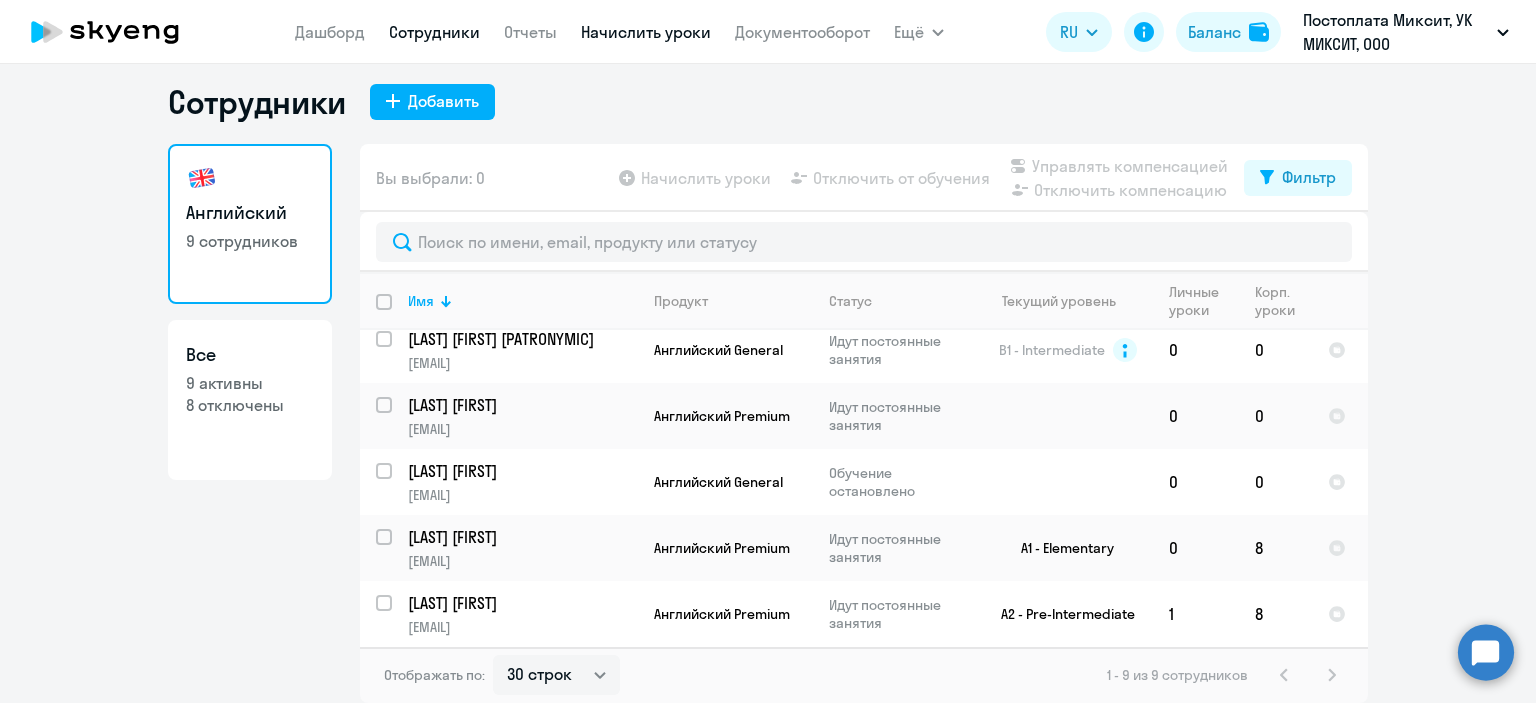 click on "Начислить уроки" at bounding box center (646, 32) 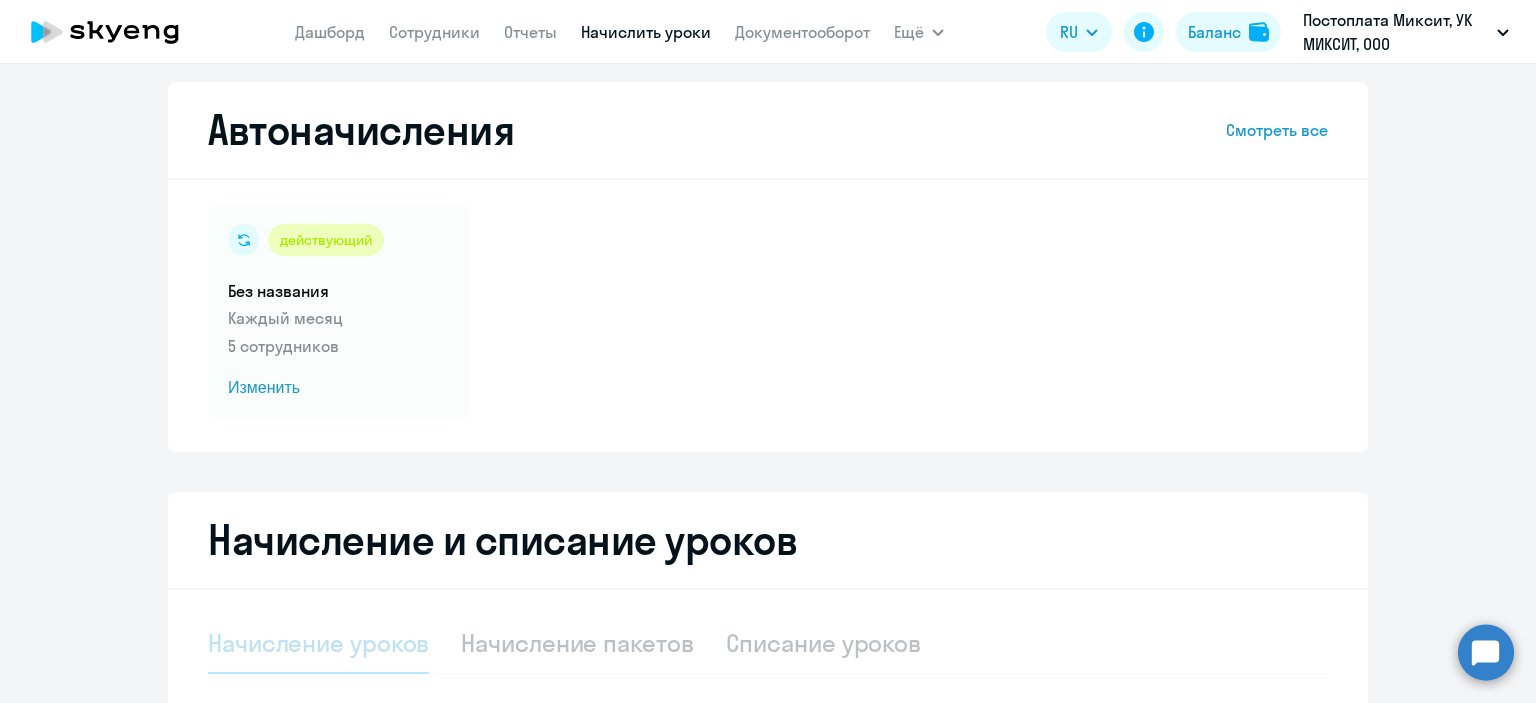 select on "10" 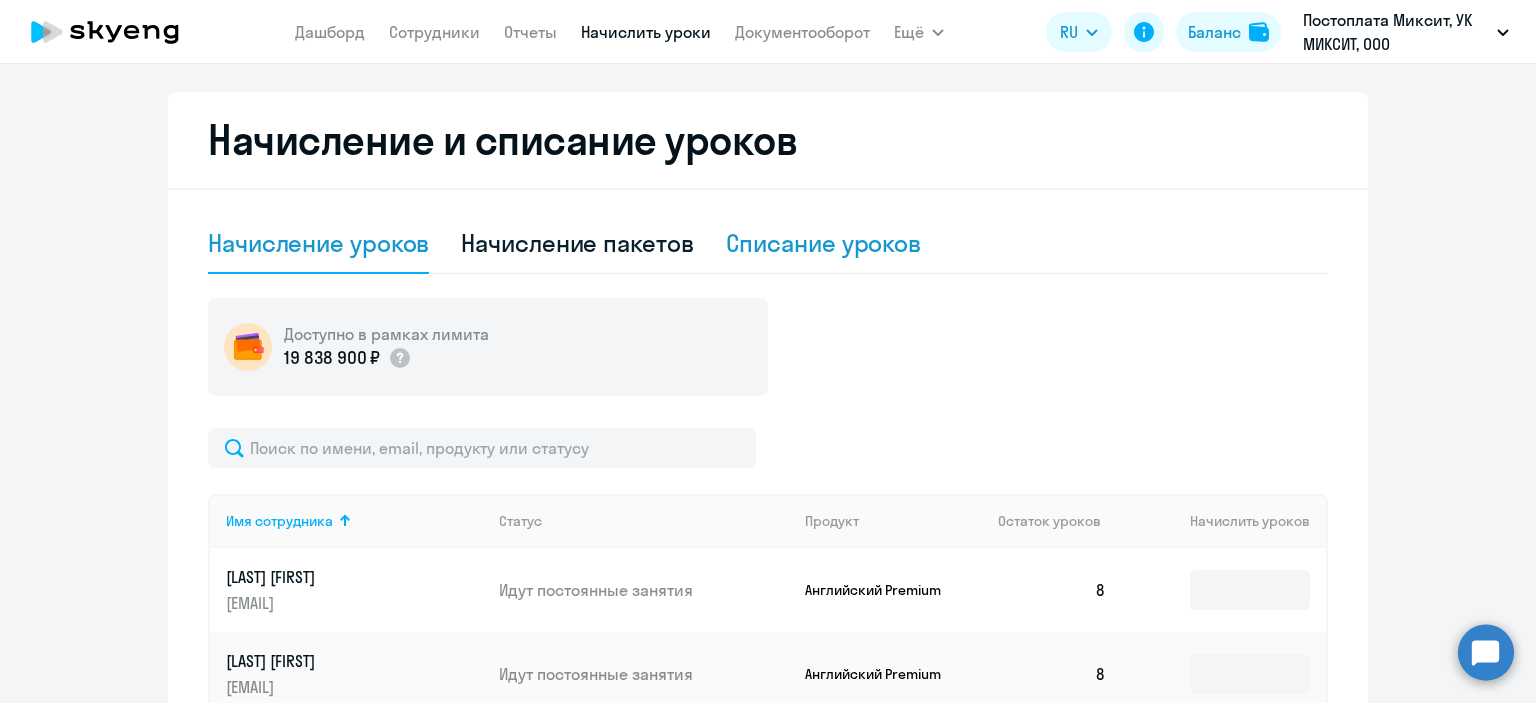 scroll, scrollTop: 712, scrollLeft: 0, axis: vertical 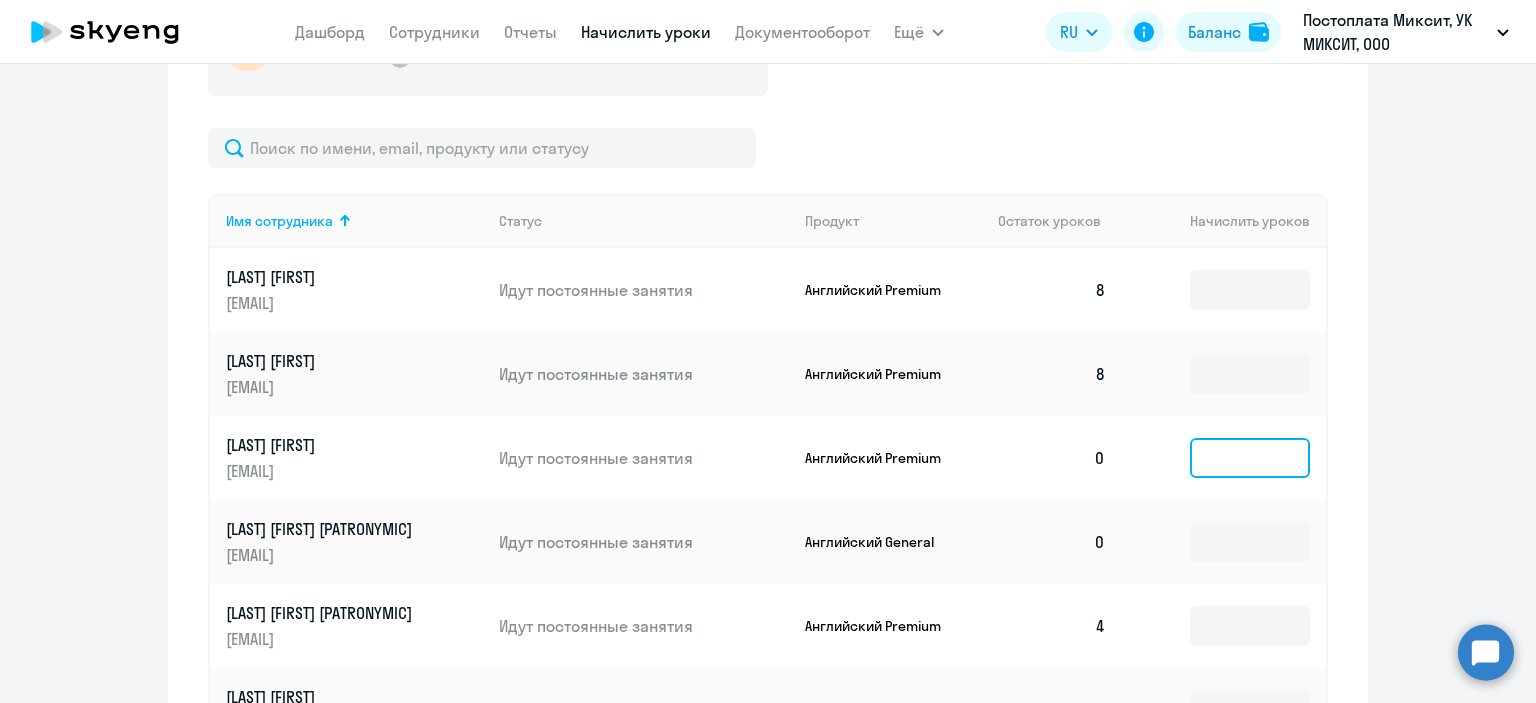 click 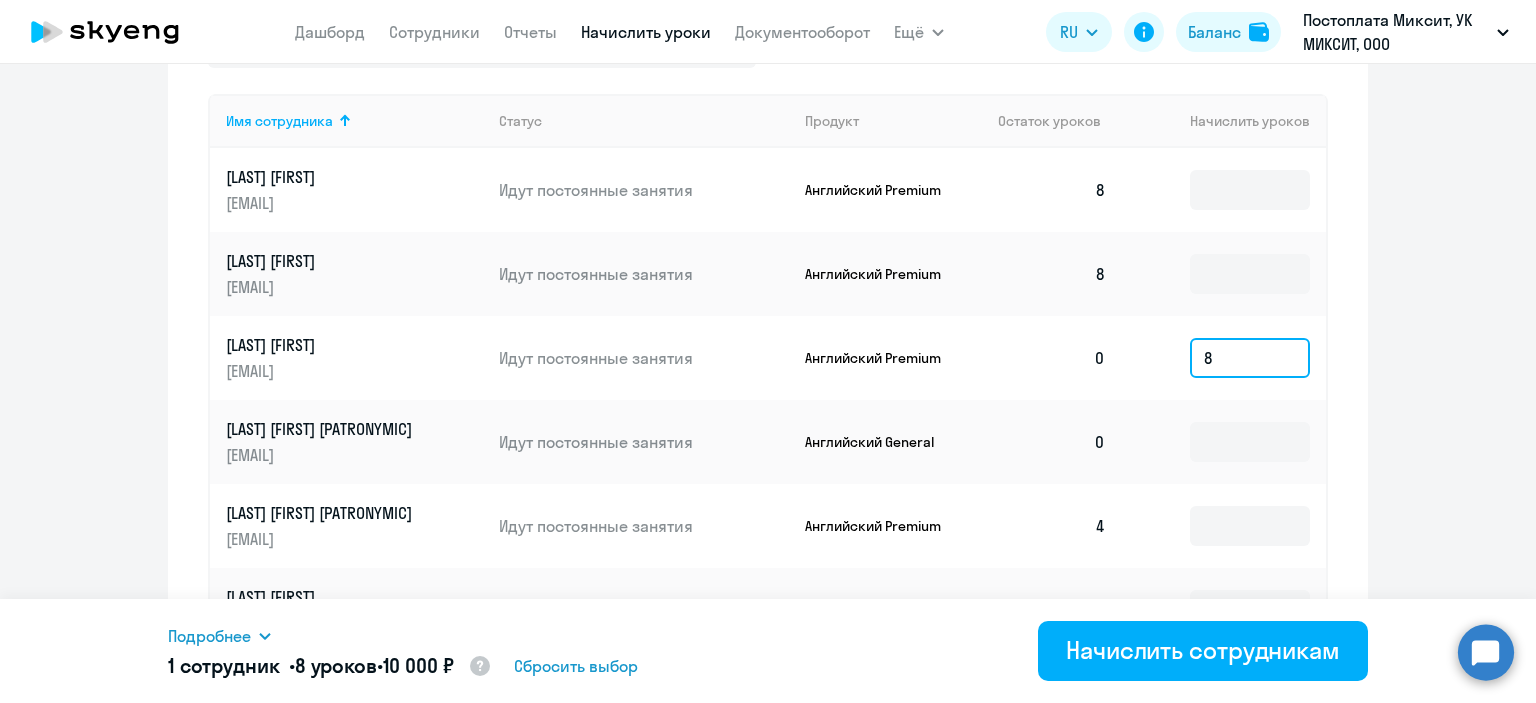 scroll, scrollTop: 912, scrollLeft: 0, axis: vertical 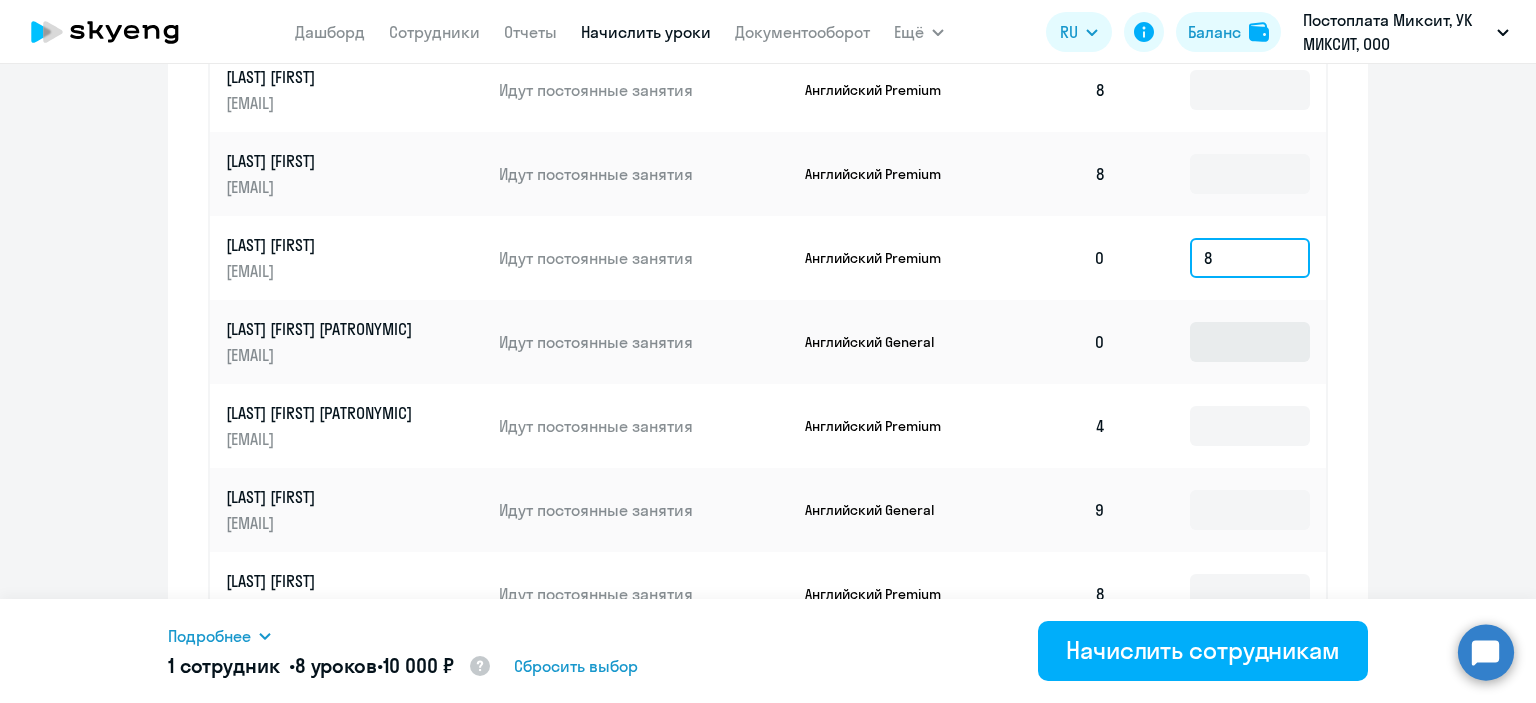 type on "8" 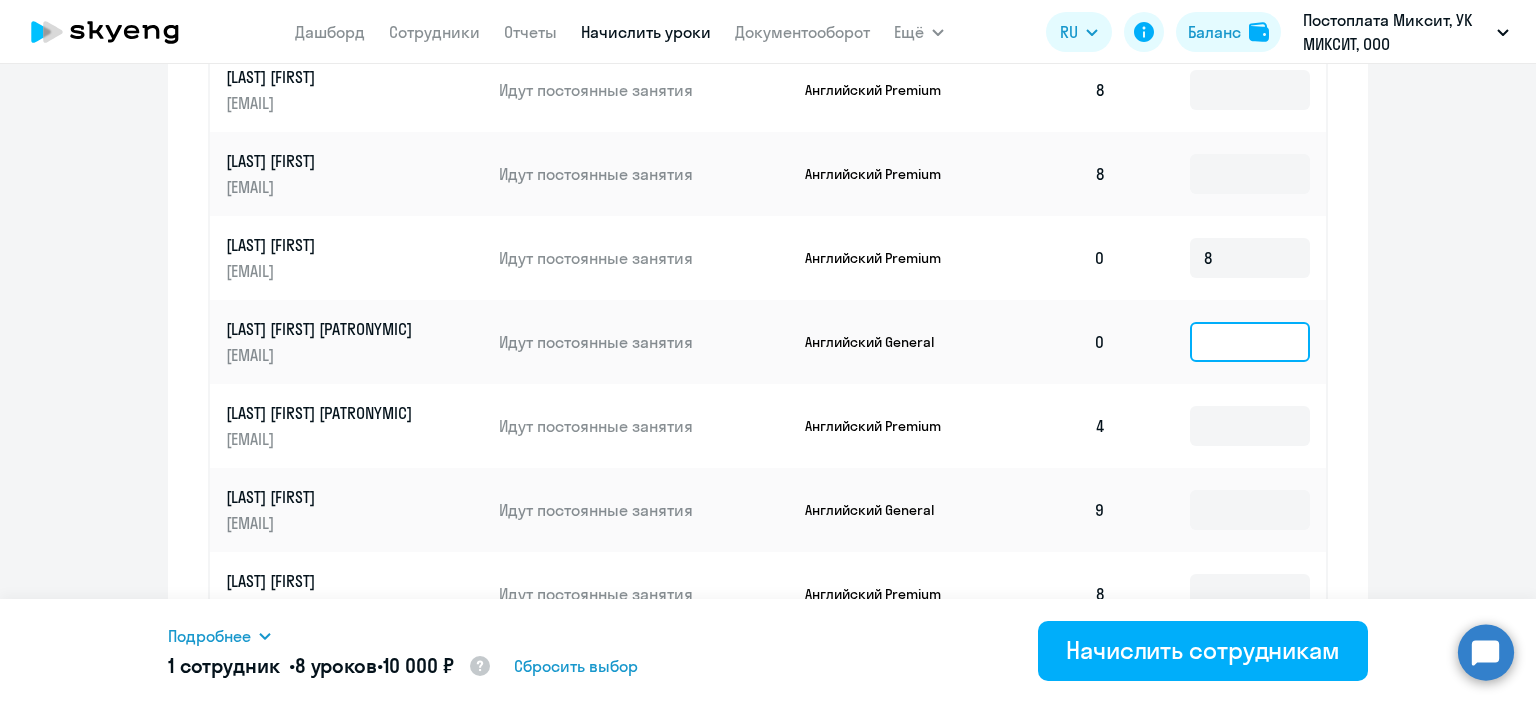 click 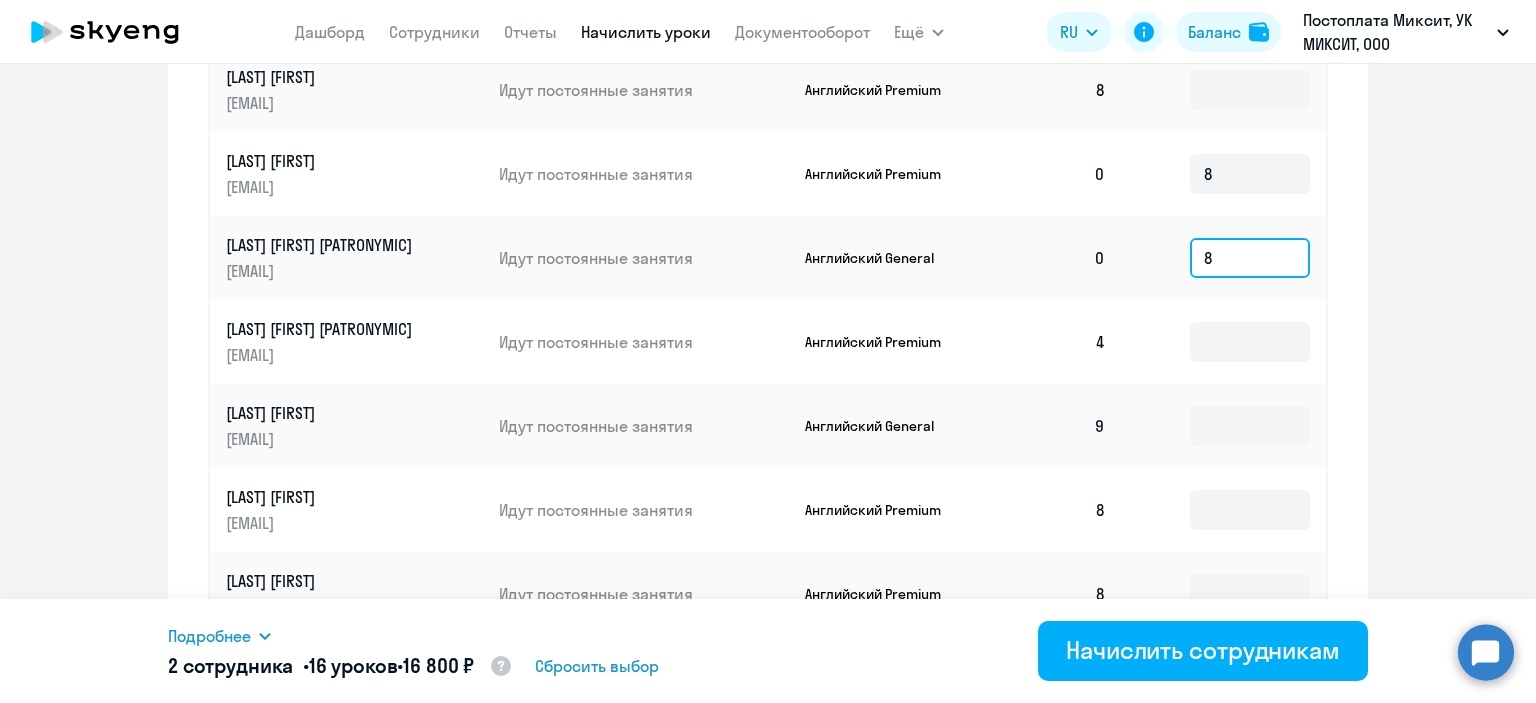 scroll, scrollTop: 1096, scrollLeft: 0, axis: vertical 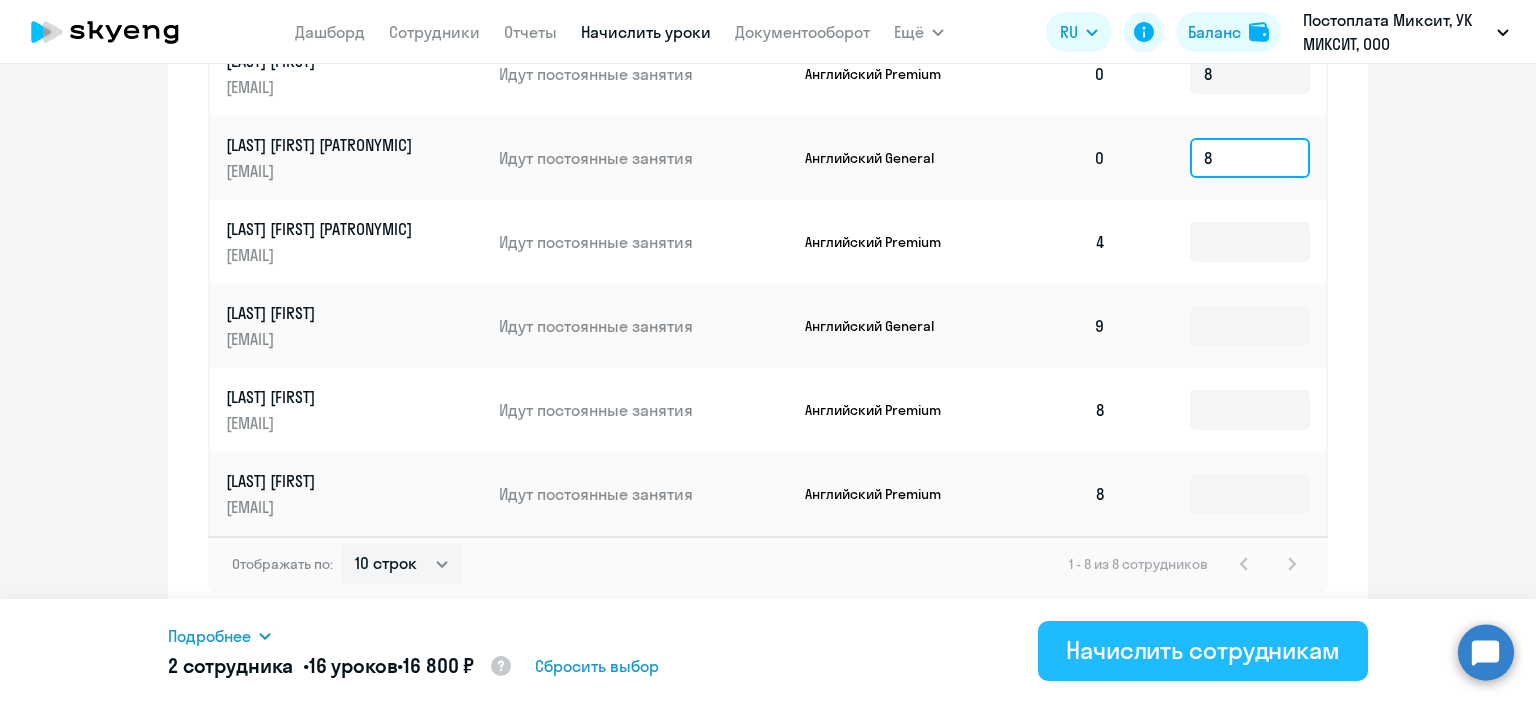 type on "8" 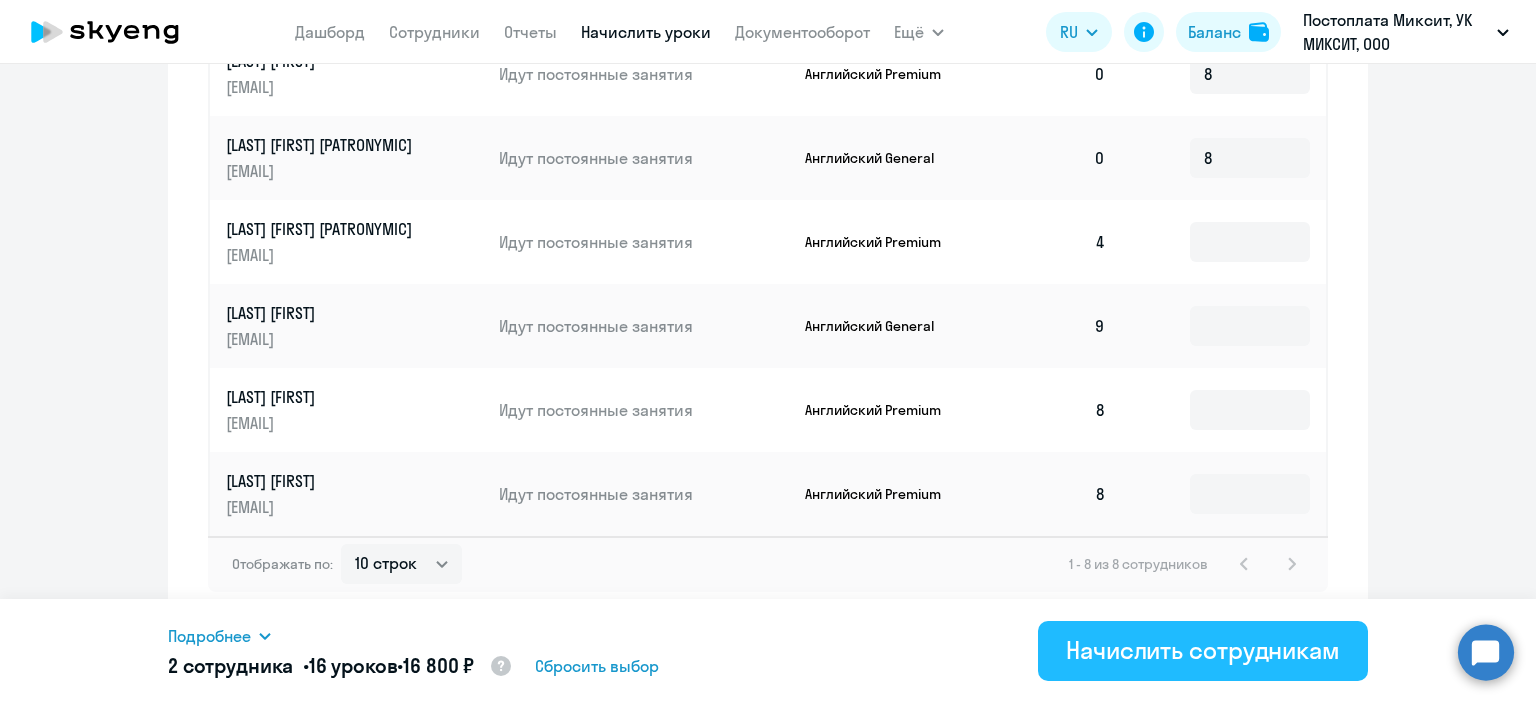 click on "Начислить сотрудникам" at bounding box center [1203, 650] 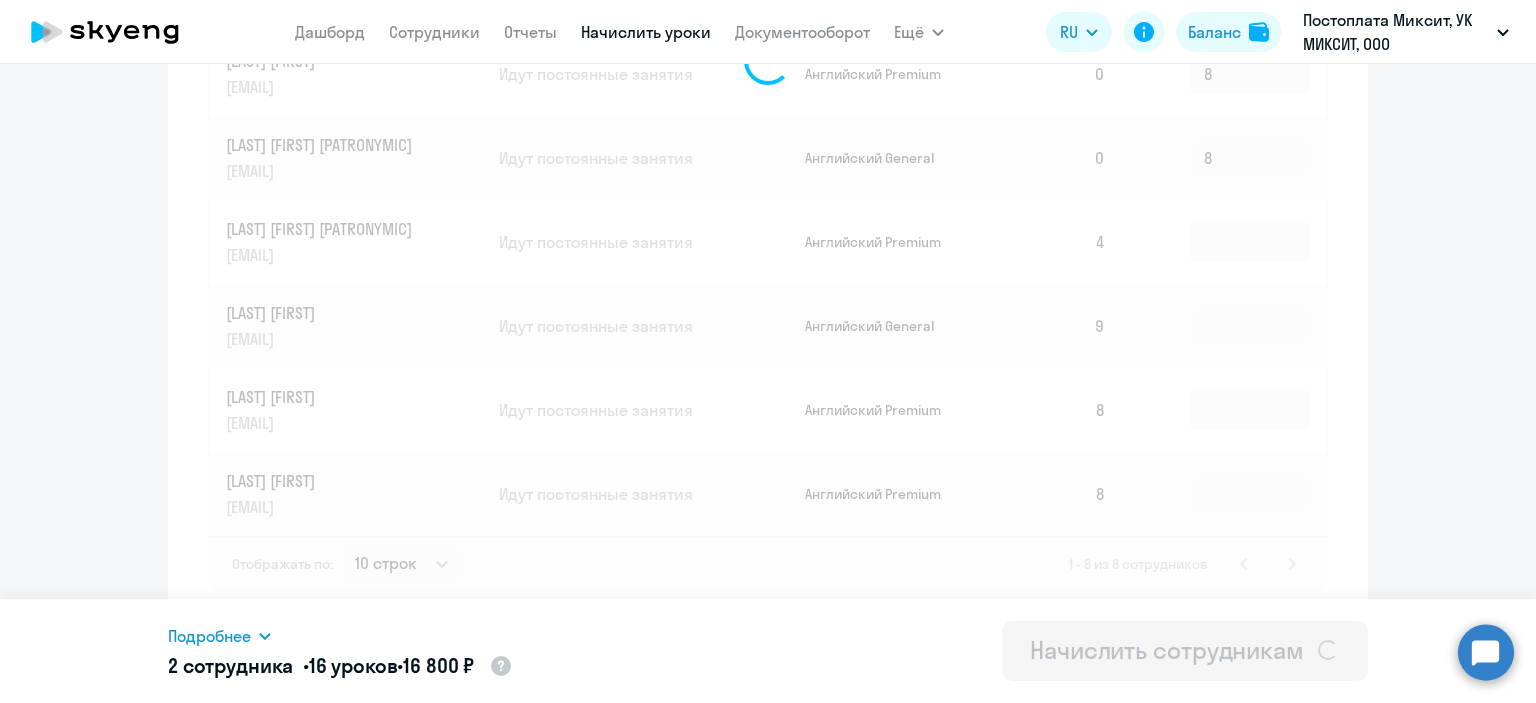 type 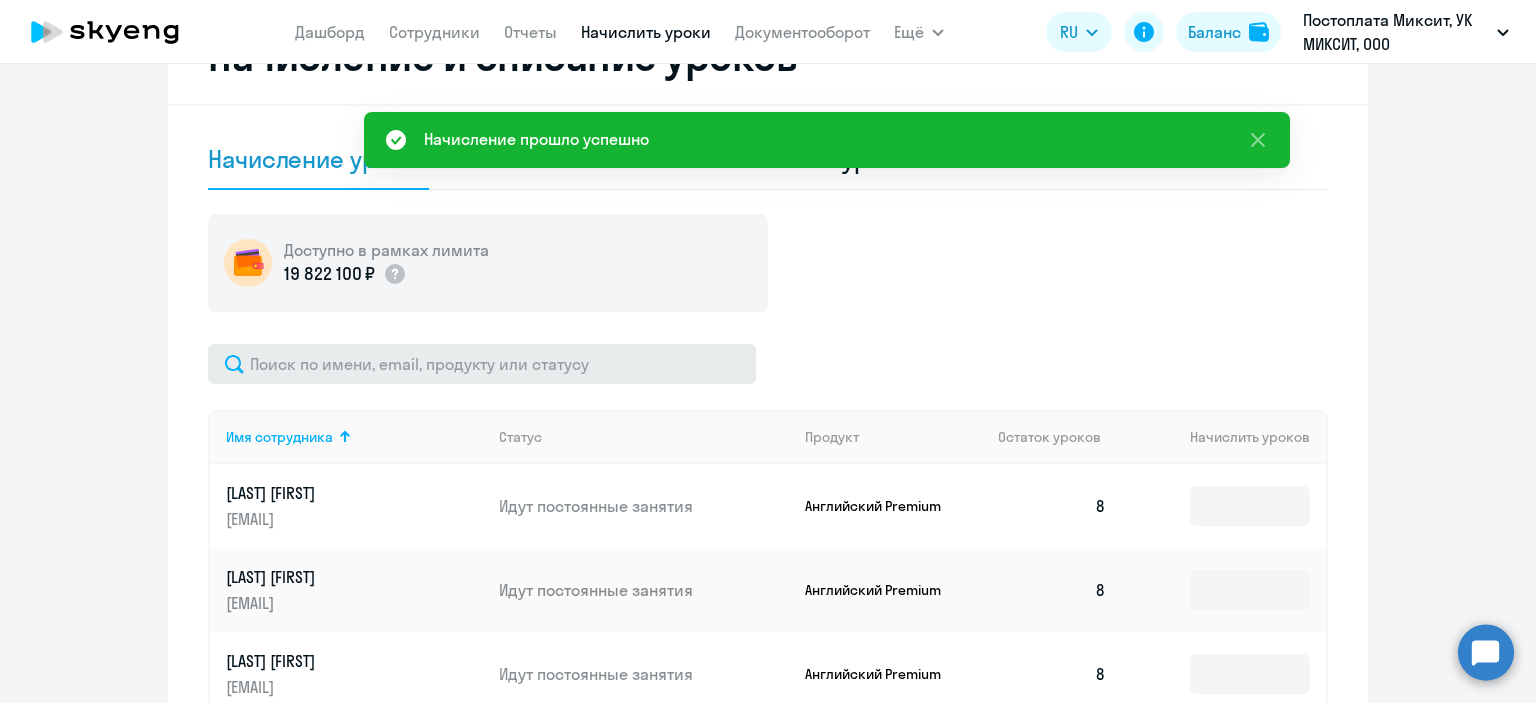 scroll, scrollTop: 396, scrollLeft: 0, axis: vertical 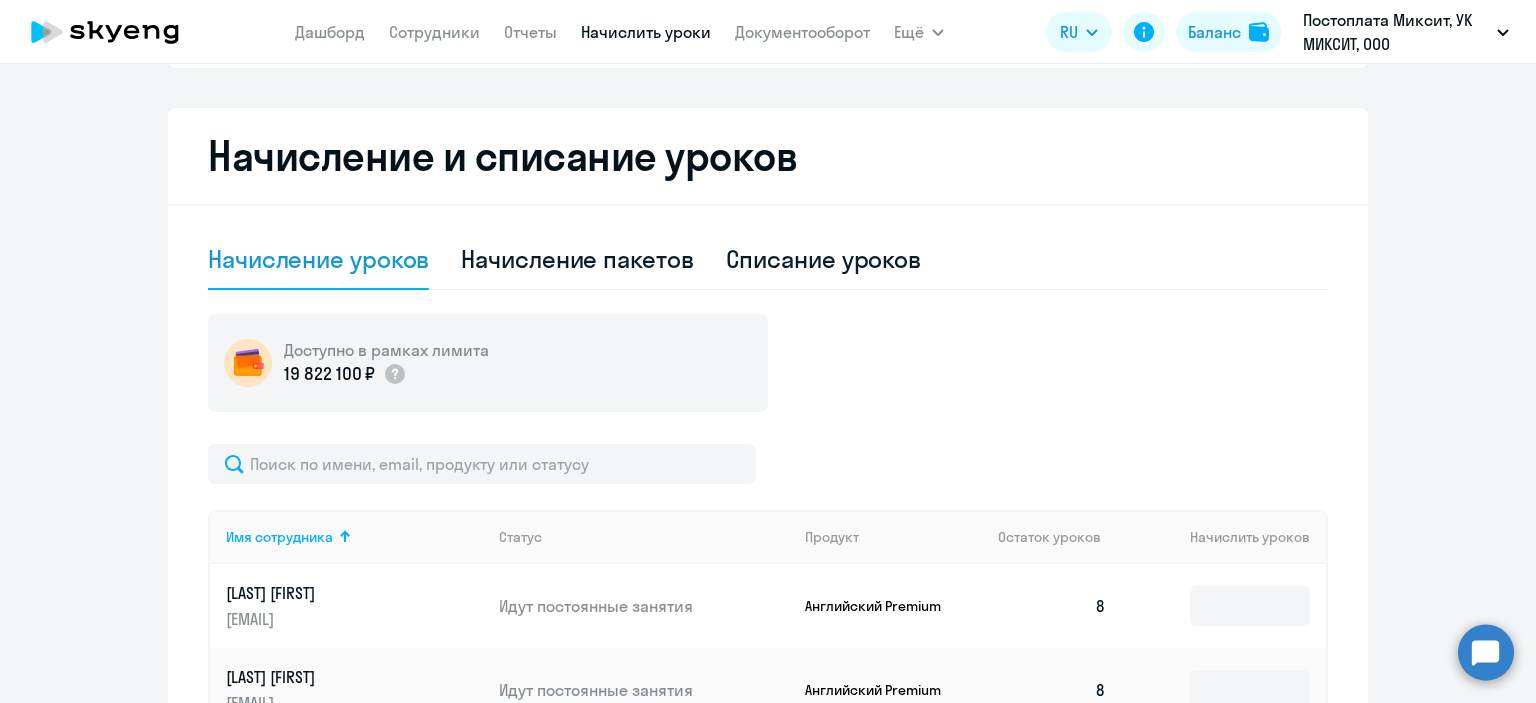 click on "Начисление уроков" 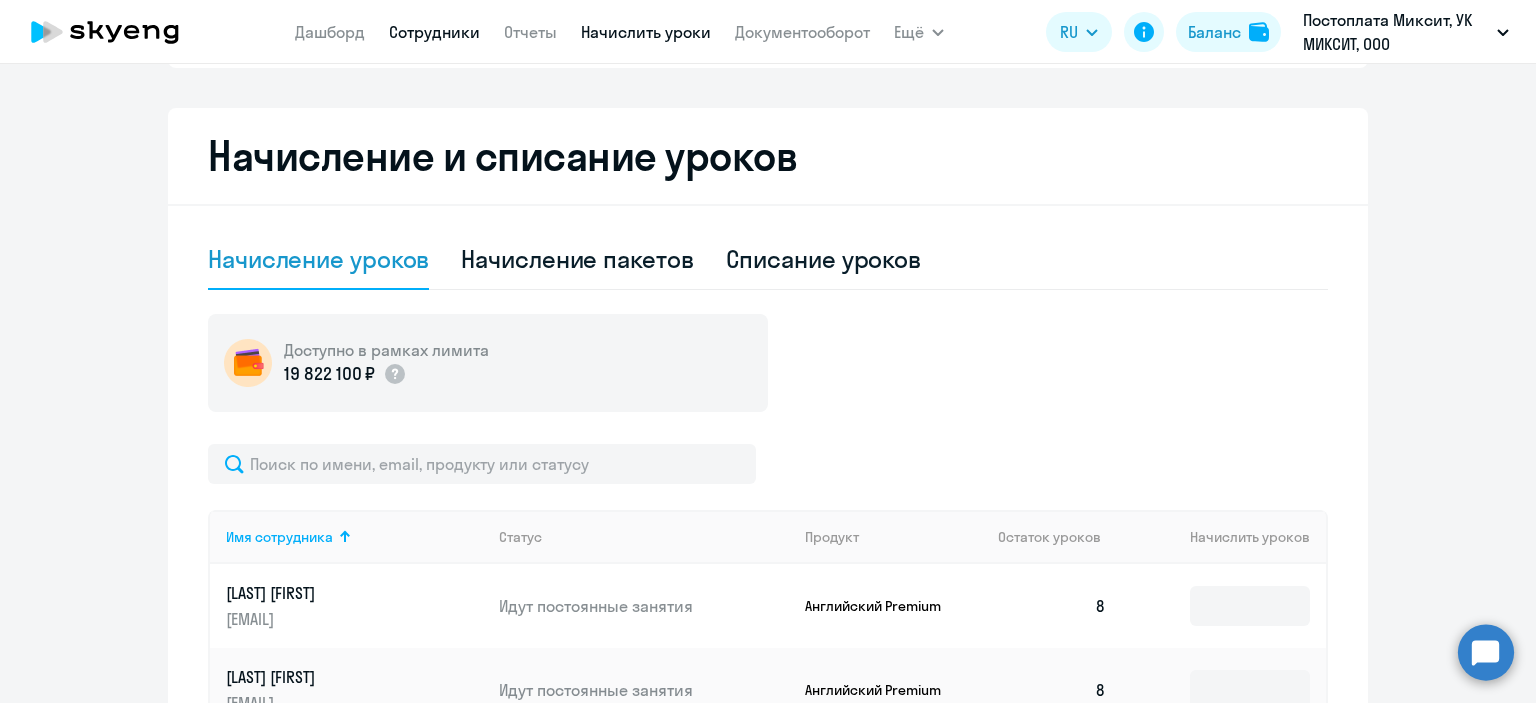 click on "Сотрудники" at bounding box center (434, 32) 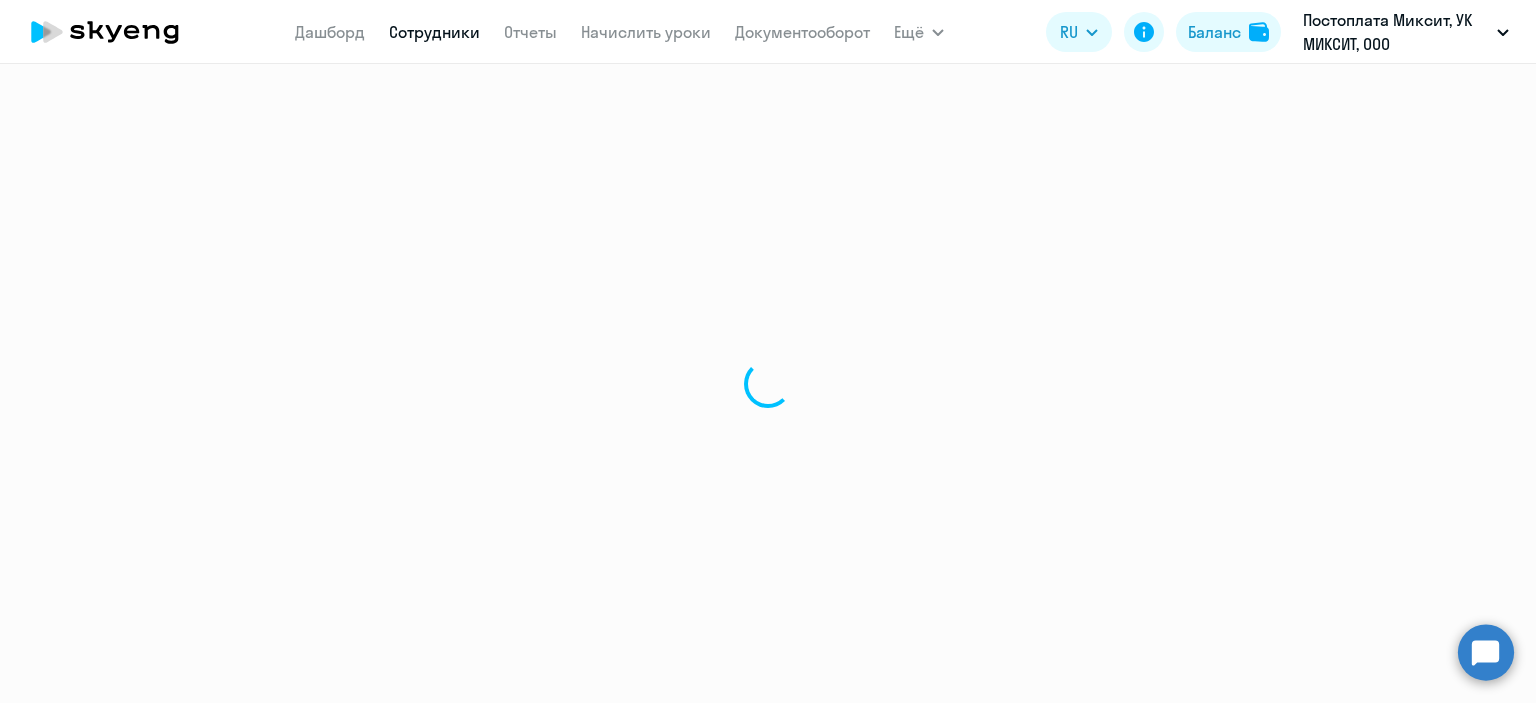 scroll, scrollTop: 0, scrollLeft: 0, axis: both 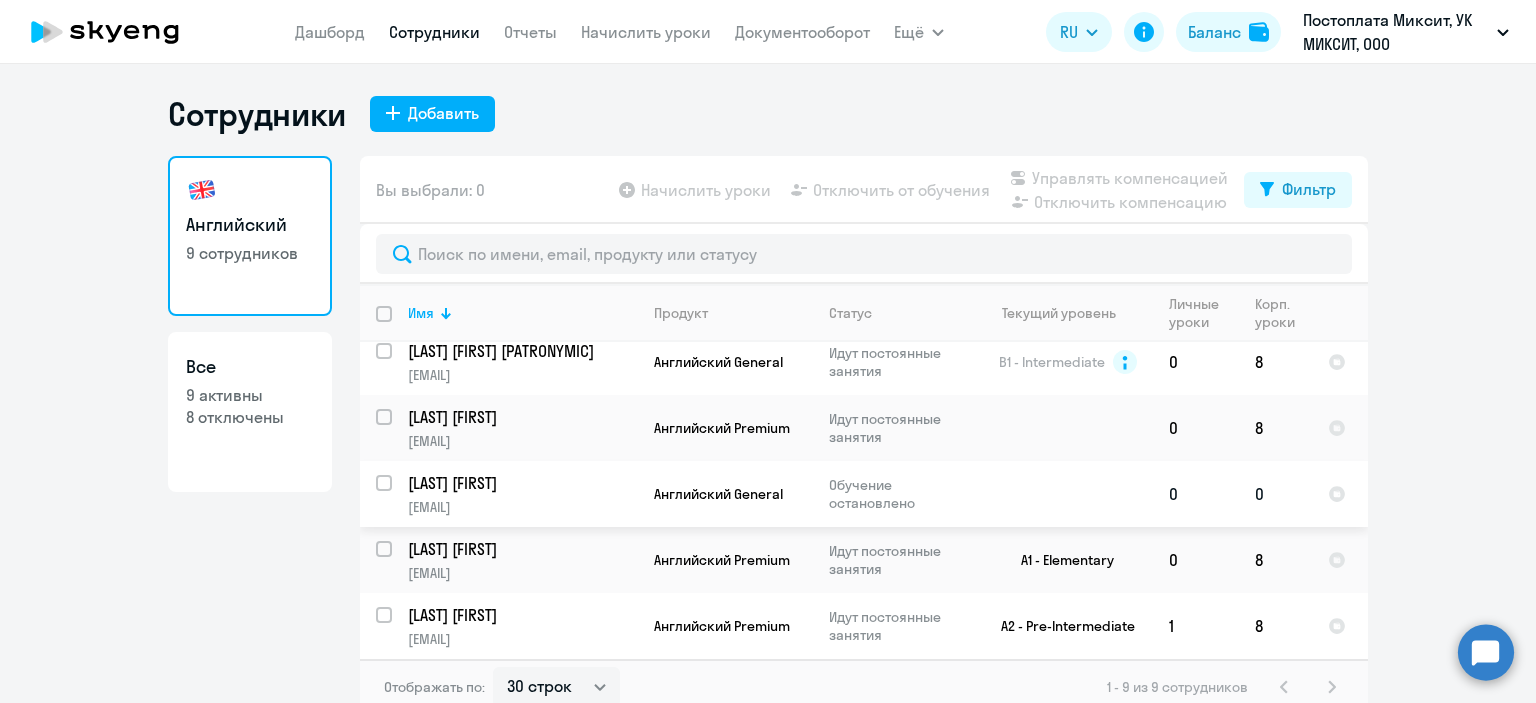 click on "[LAST] [FIRST]" 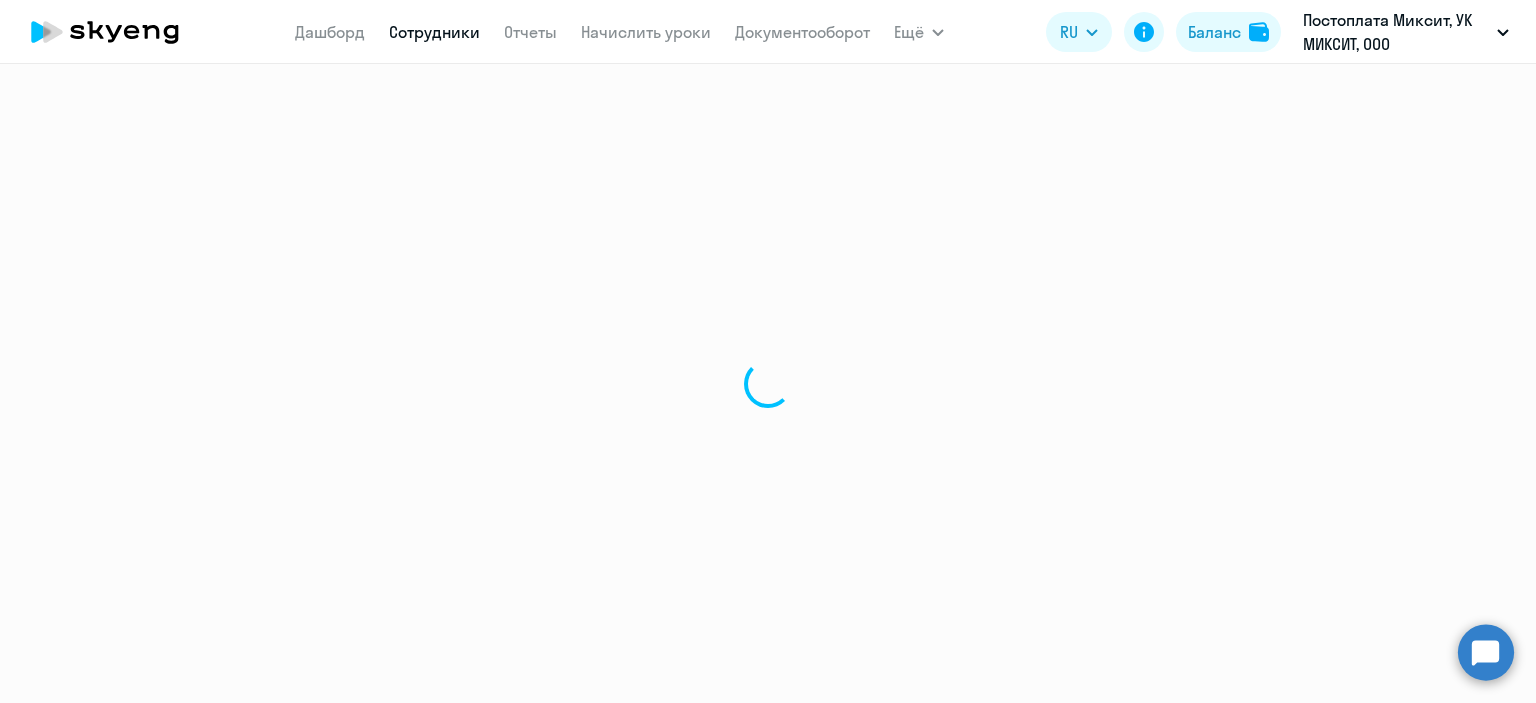 select on "english" 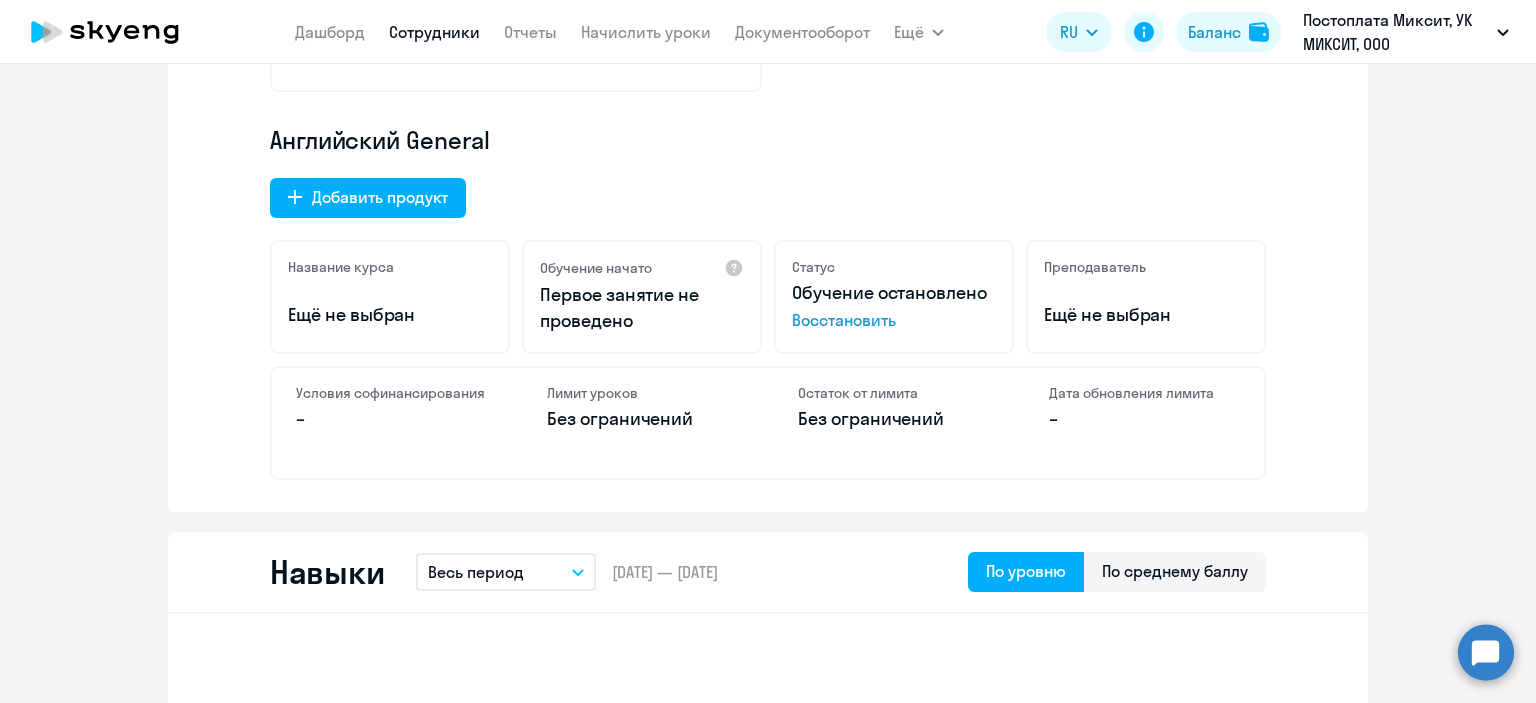scroll, scrollTop: 700, scrollLeft: 0, axis: vertical 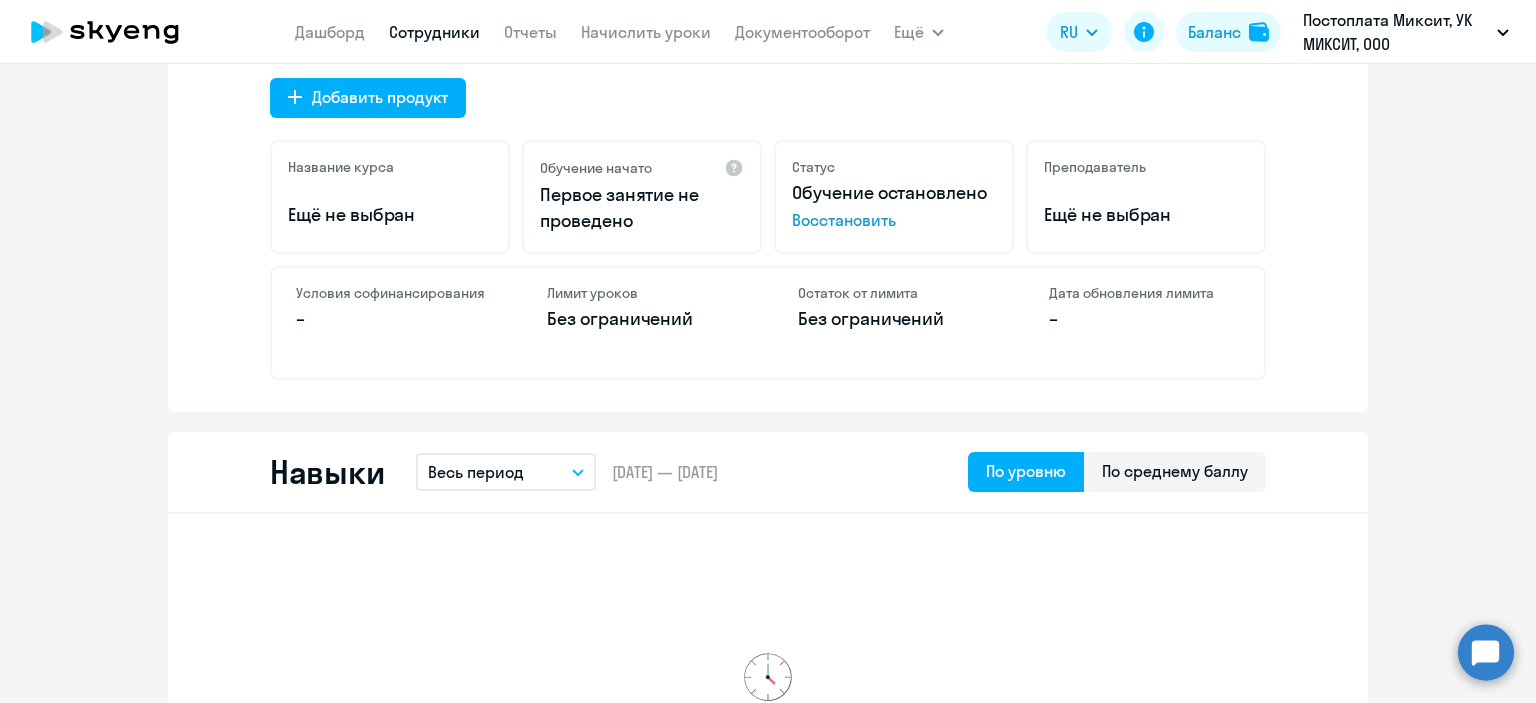 click on "Восстановить" 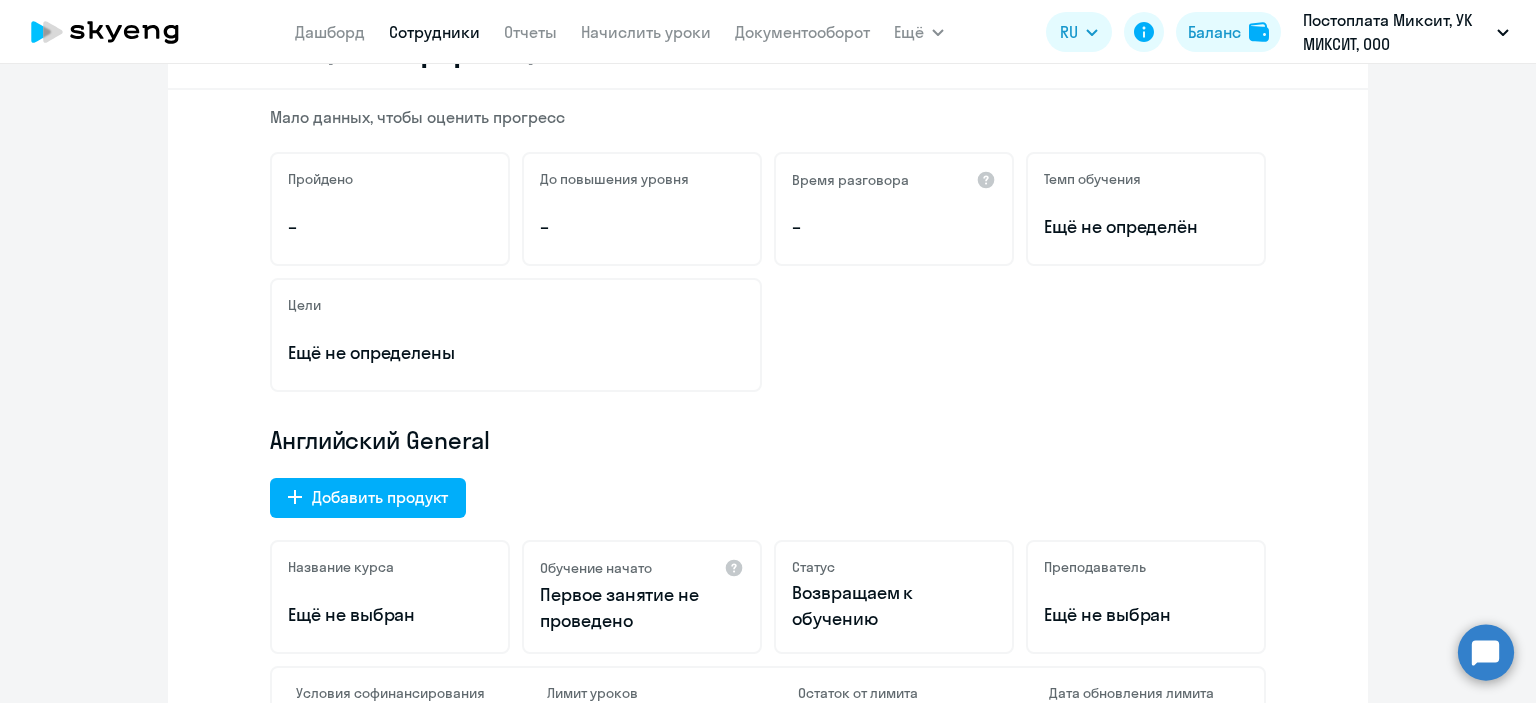 scroll, scrollTop: 0, scrollLeft: 0, axis: both 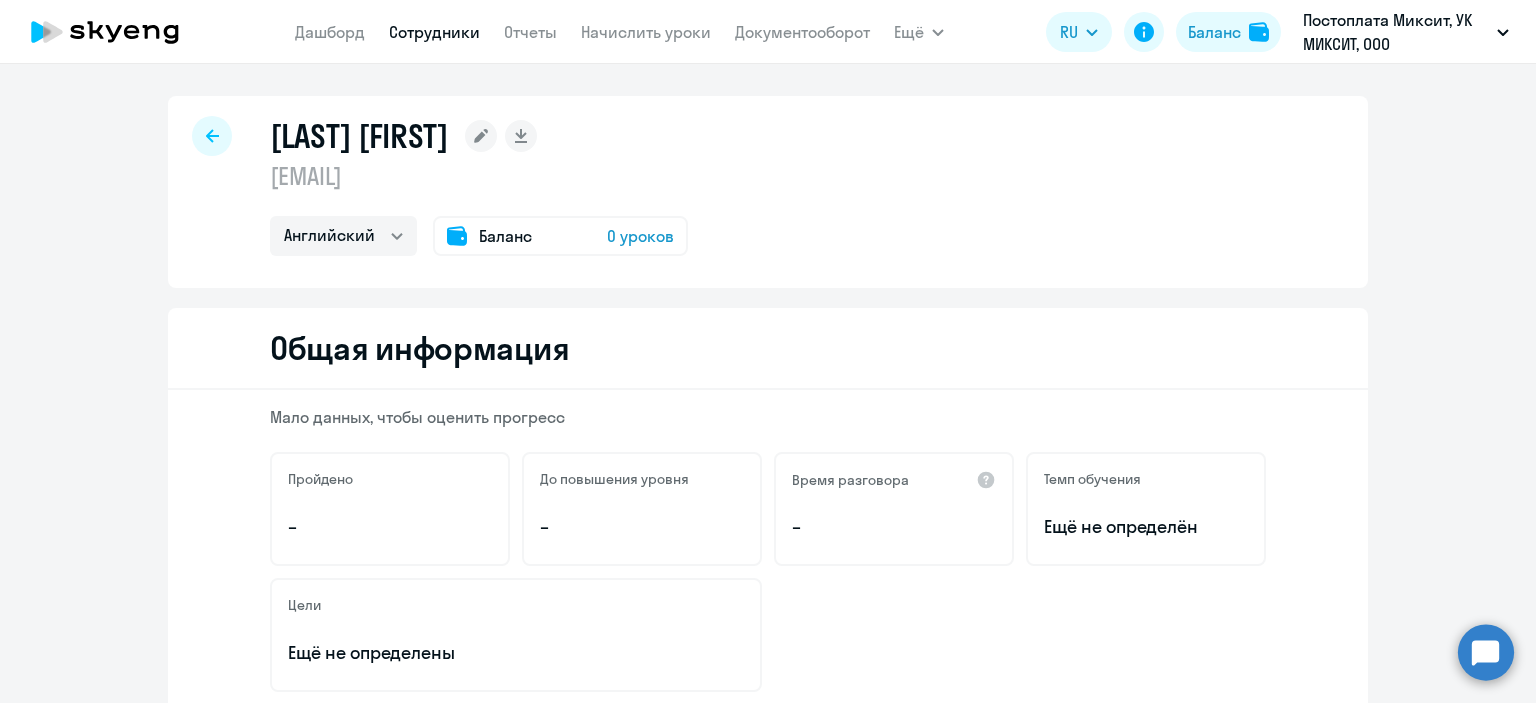 click on "0 уроков" 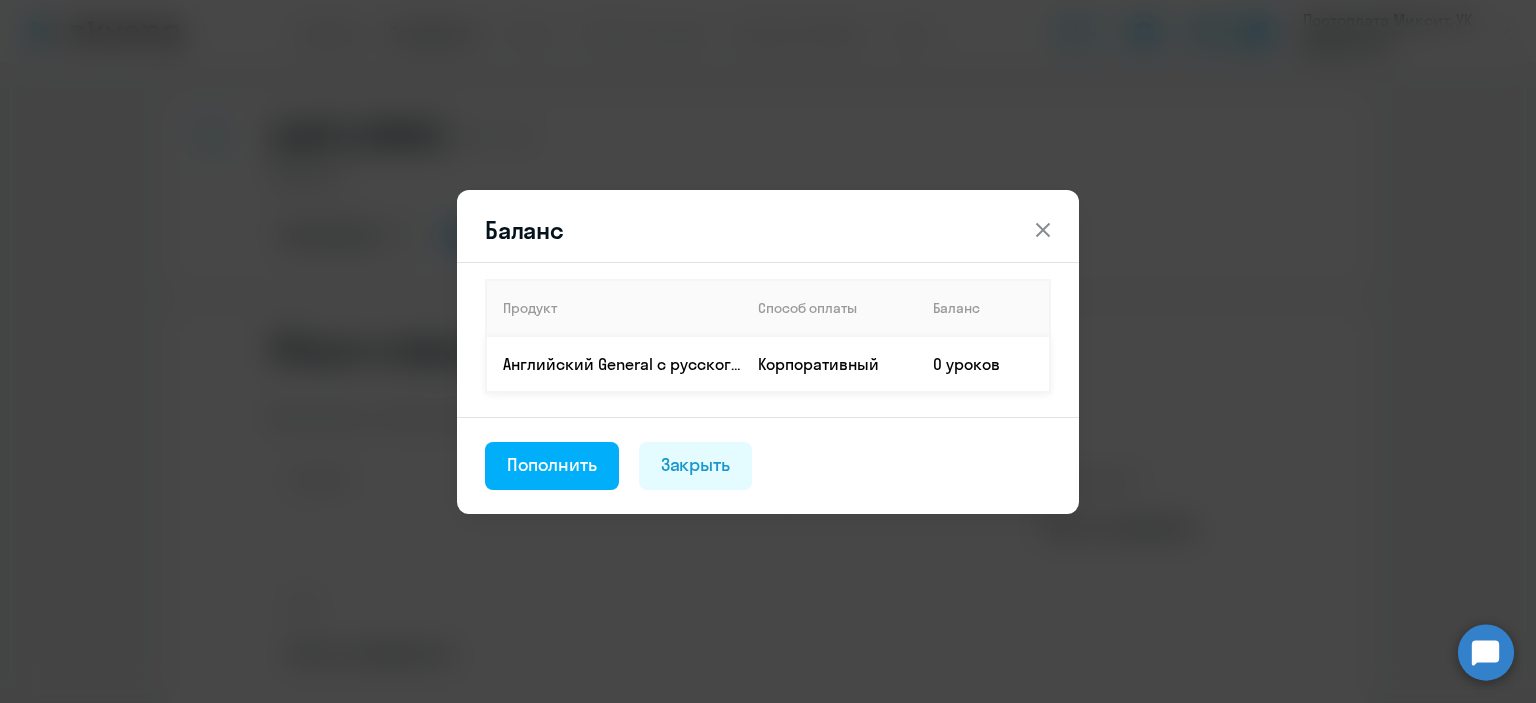 click on "0 уроков" at bounding box center (983, 364) 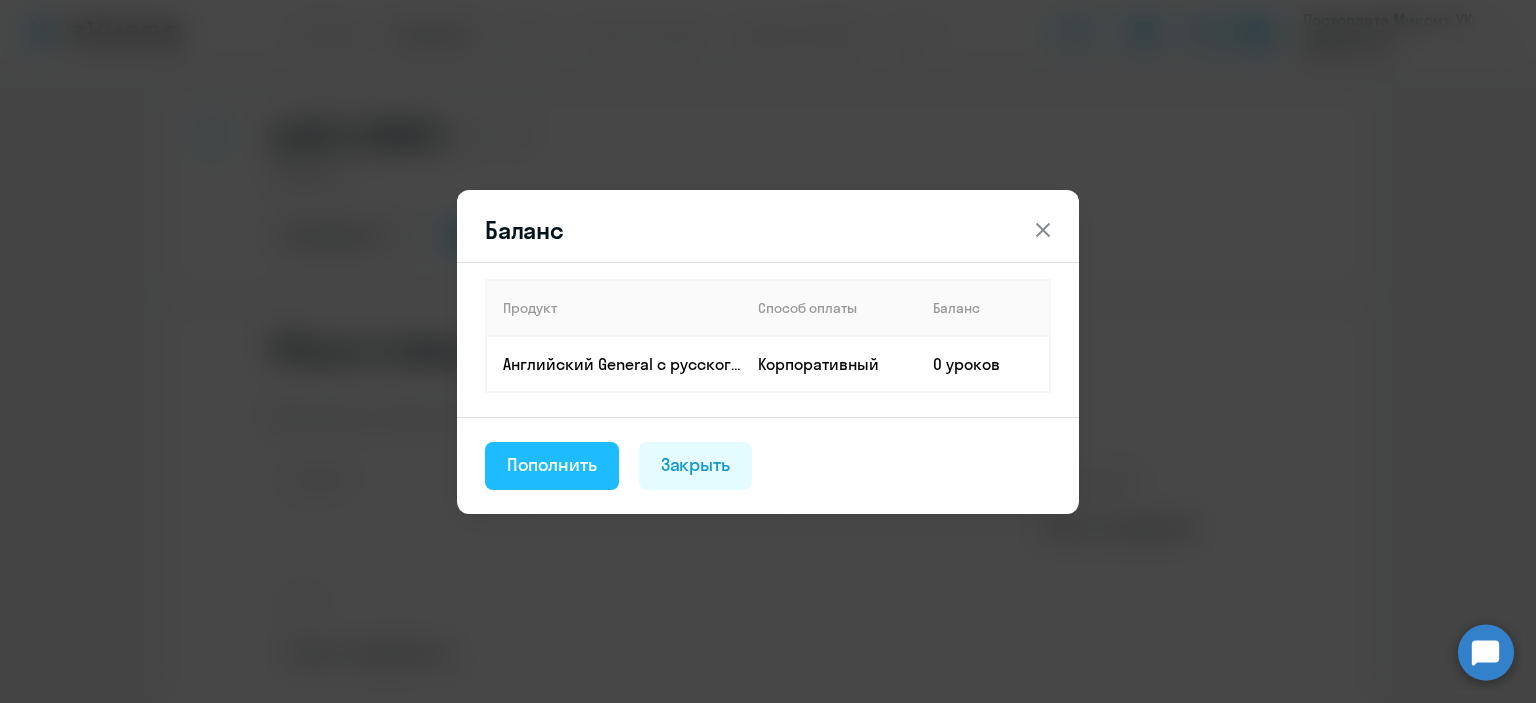 click on "Пополнить" at bounding box center [552, 465] 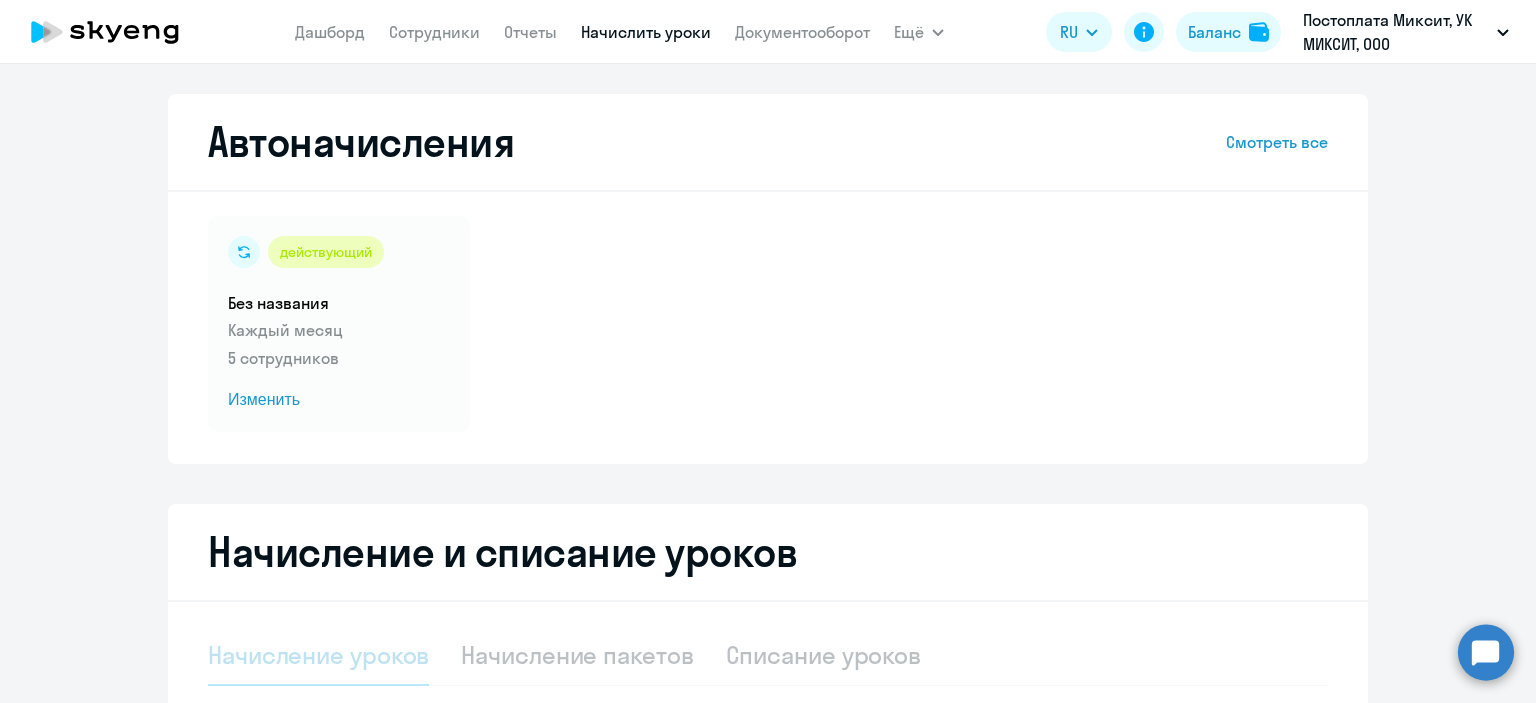 select on "10" 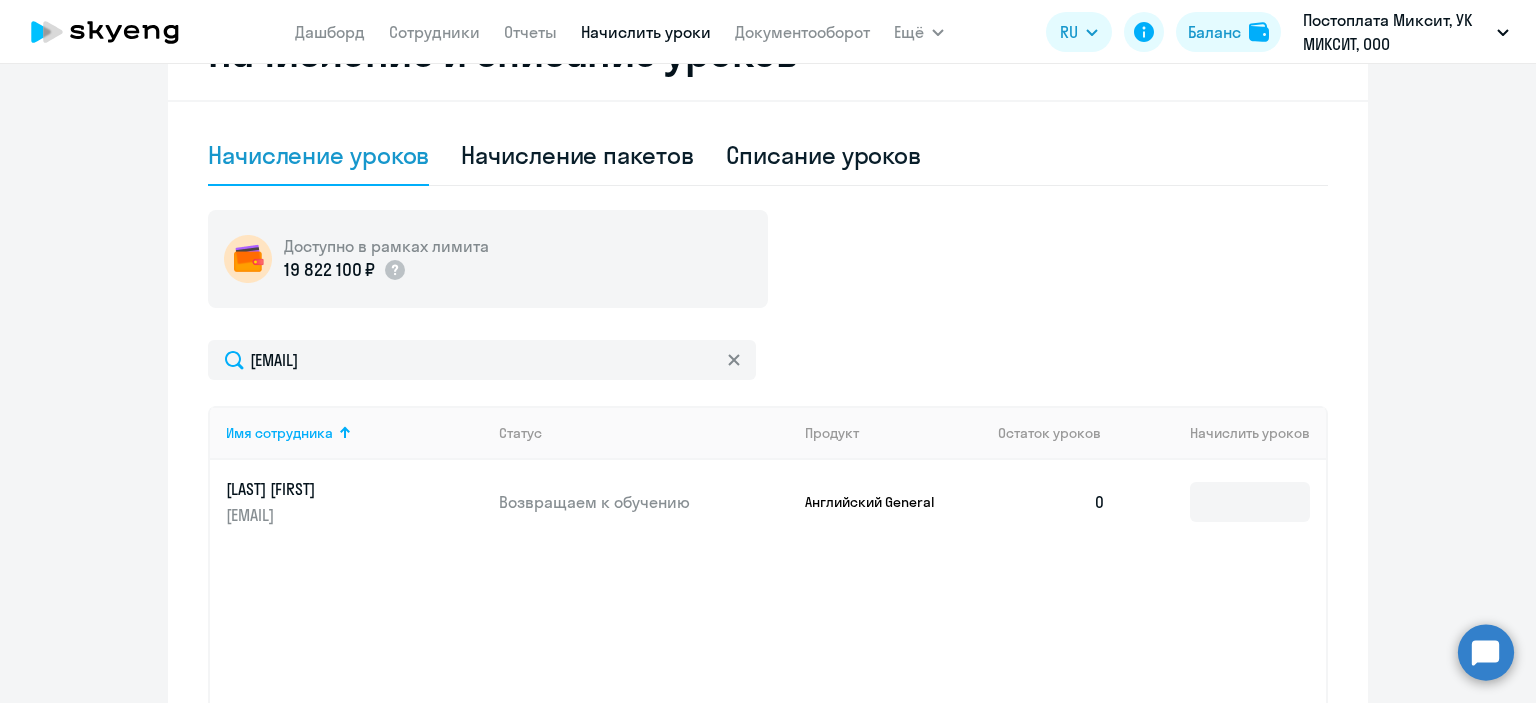 scroll, scrollTop: 600, scrollLeft: 0, axis: vertical 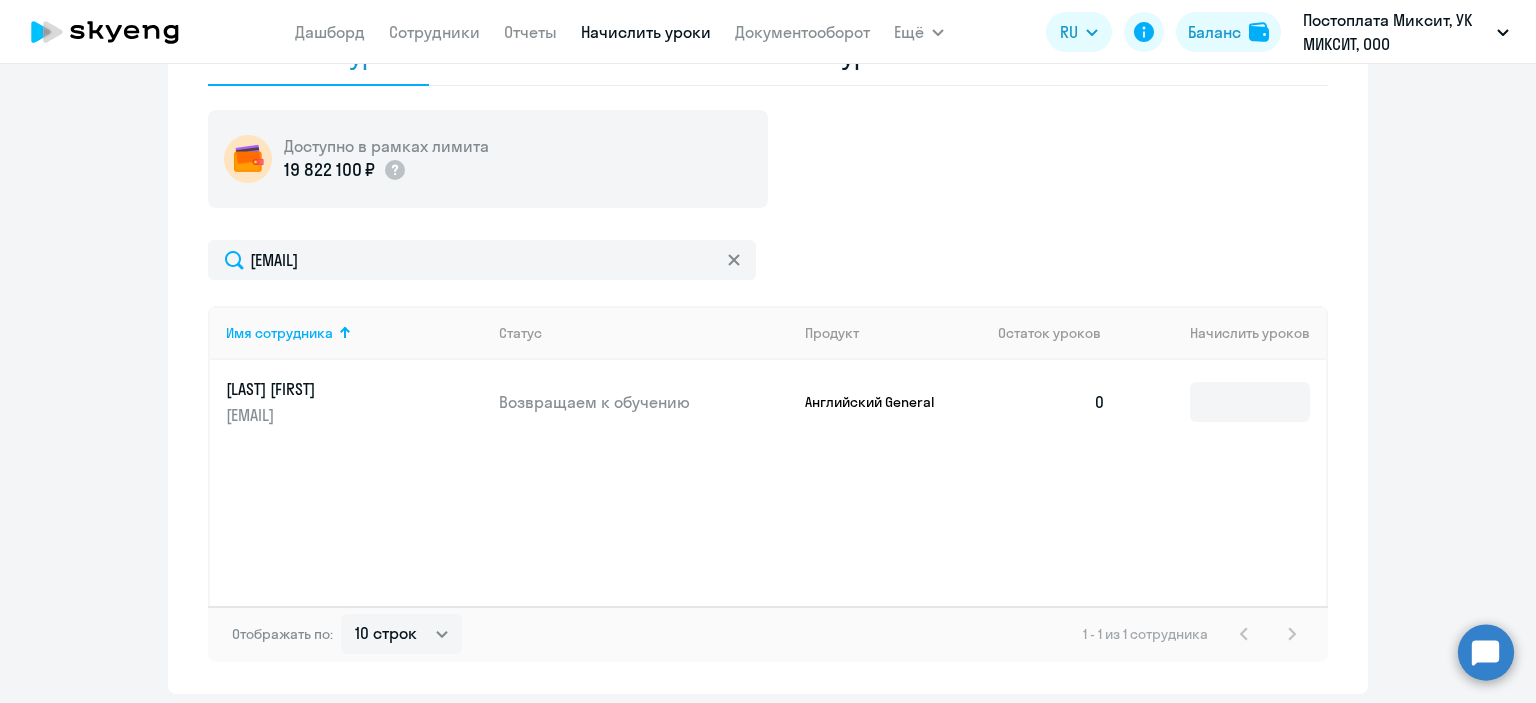 click on "Имя сотрудника   Статус   Продукт   Остаток уроков   Начислить уроков  [LAST] [FIRST] [EMAIL] Возвращаем к обучению Английский General  0" 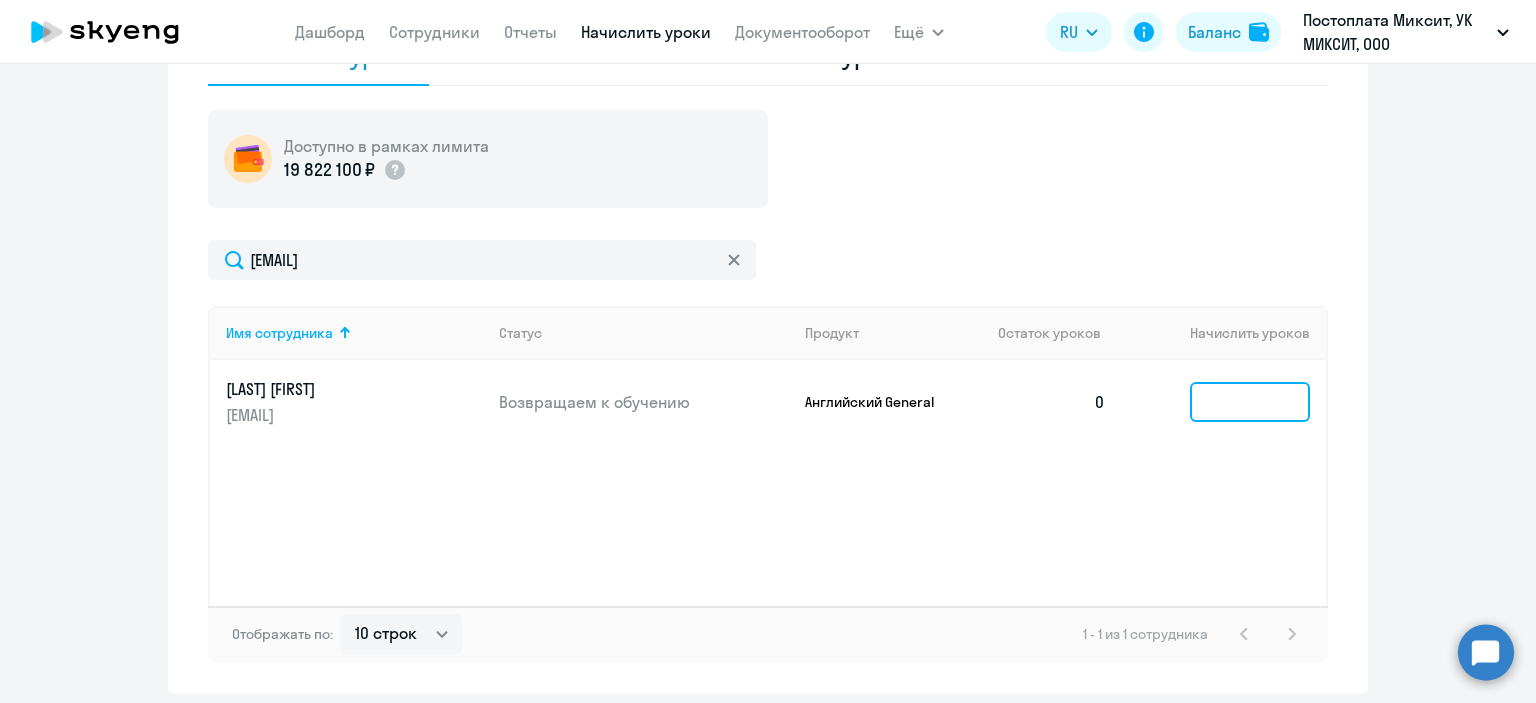 click 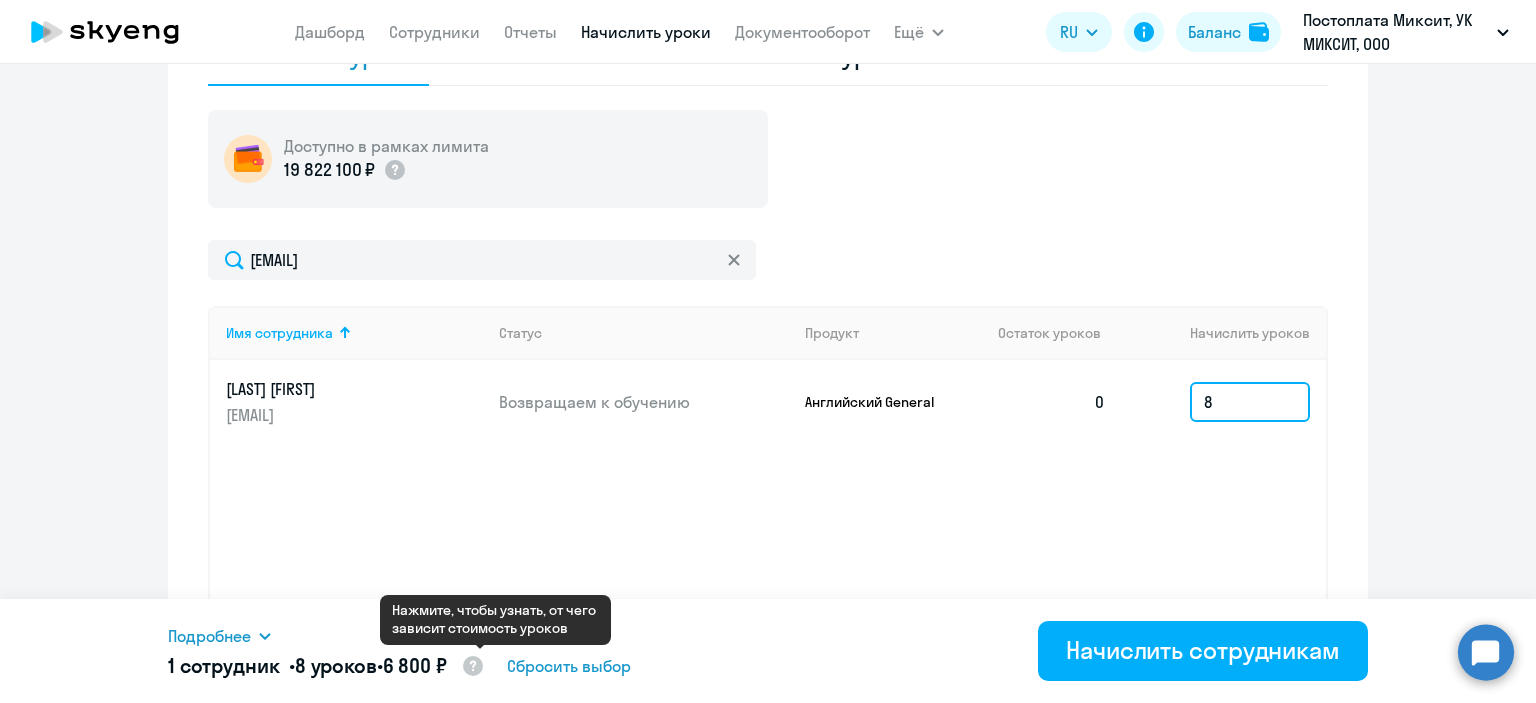type on "8" 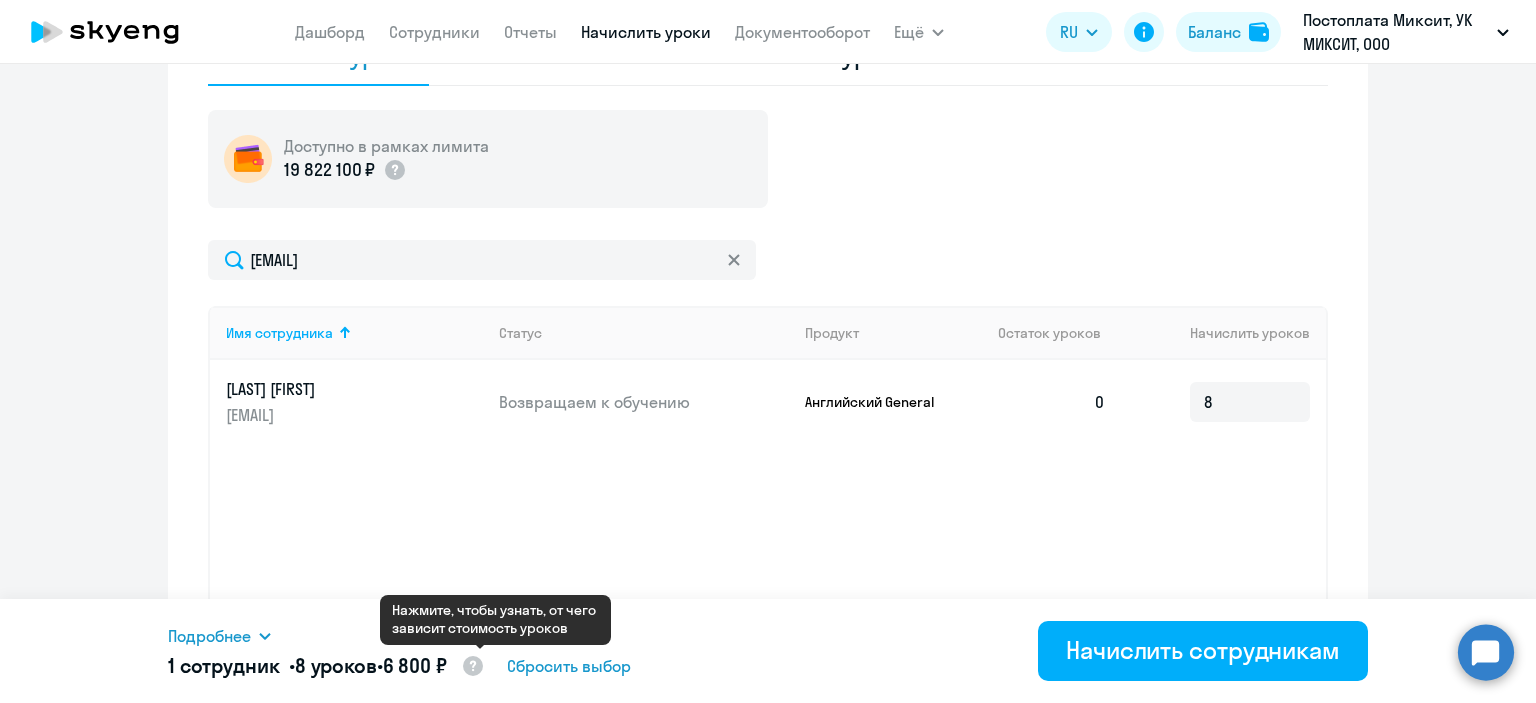 click 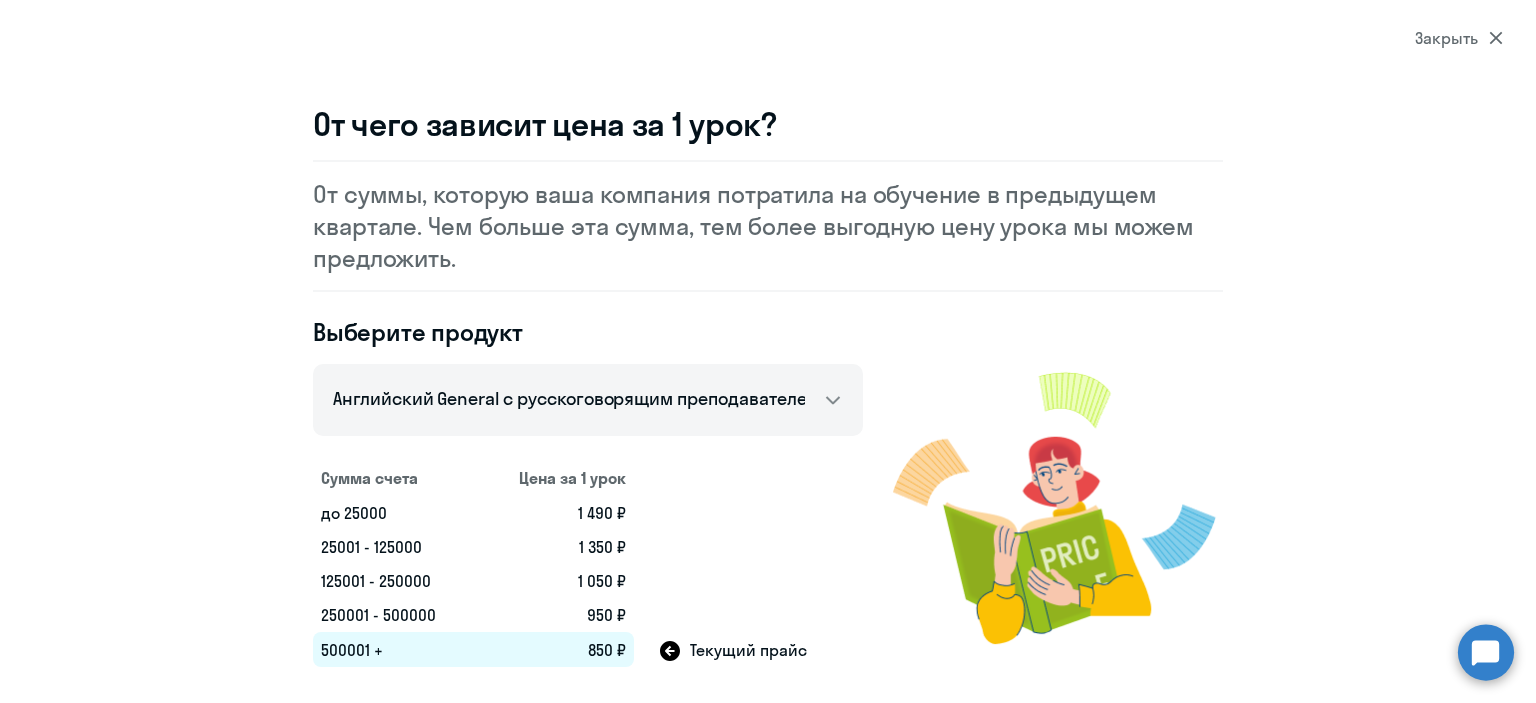 click 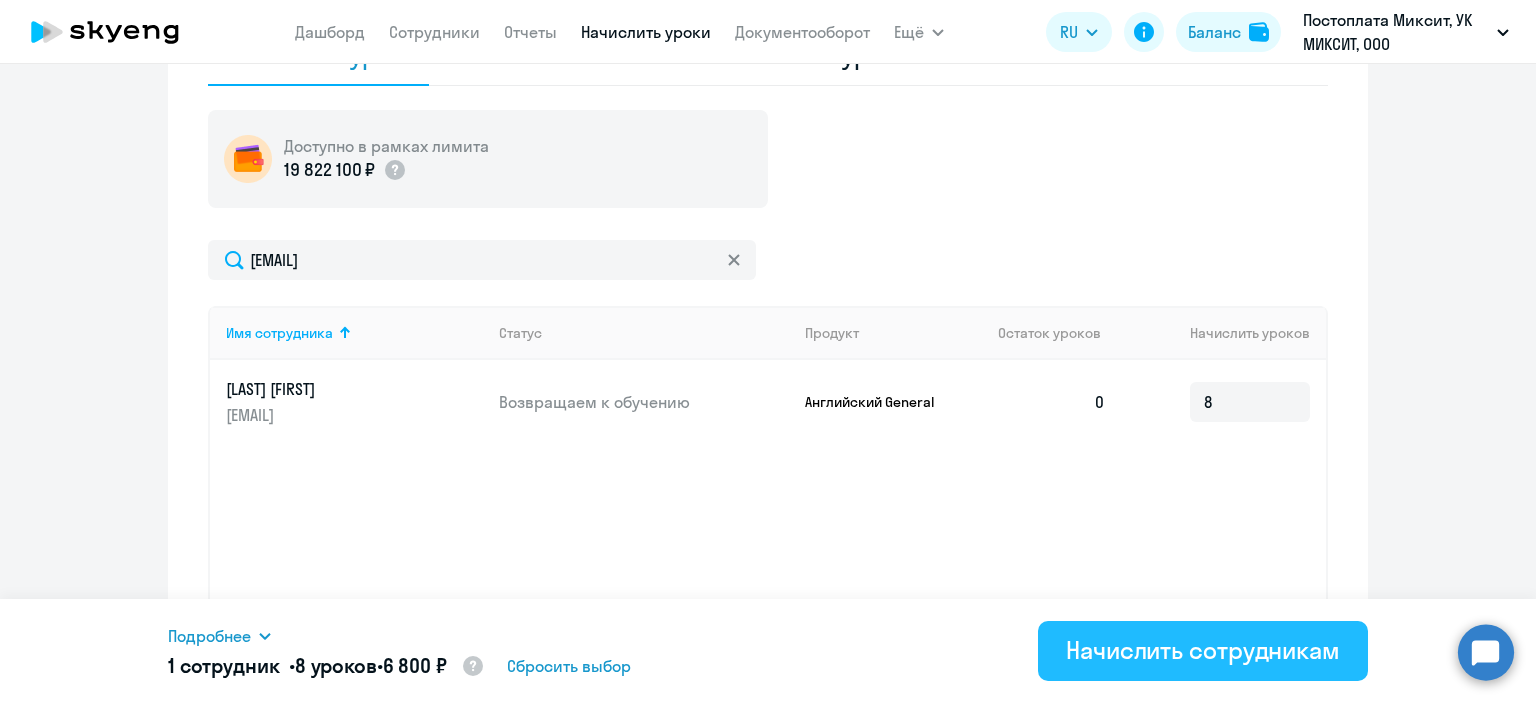 click on "Начислить сотрудникам" at bounding box center (1203, 651) 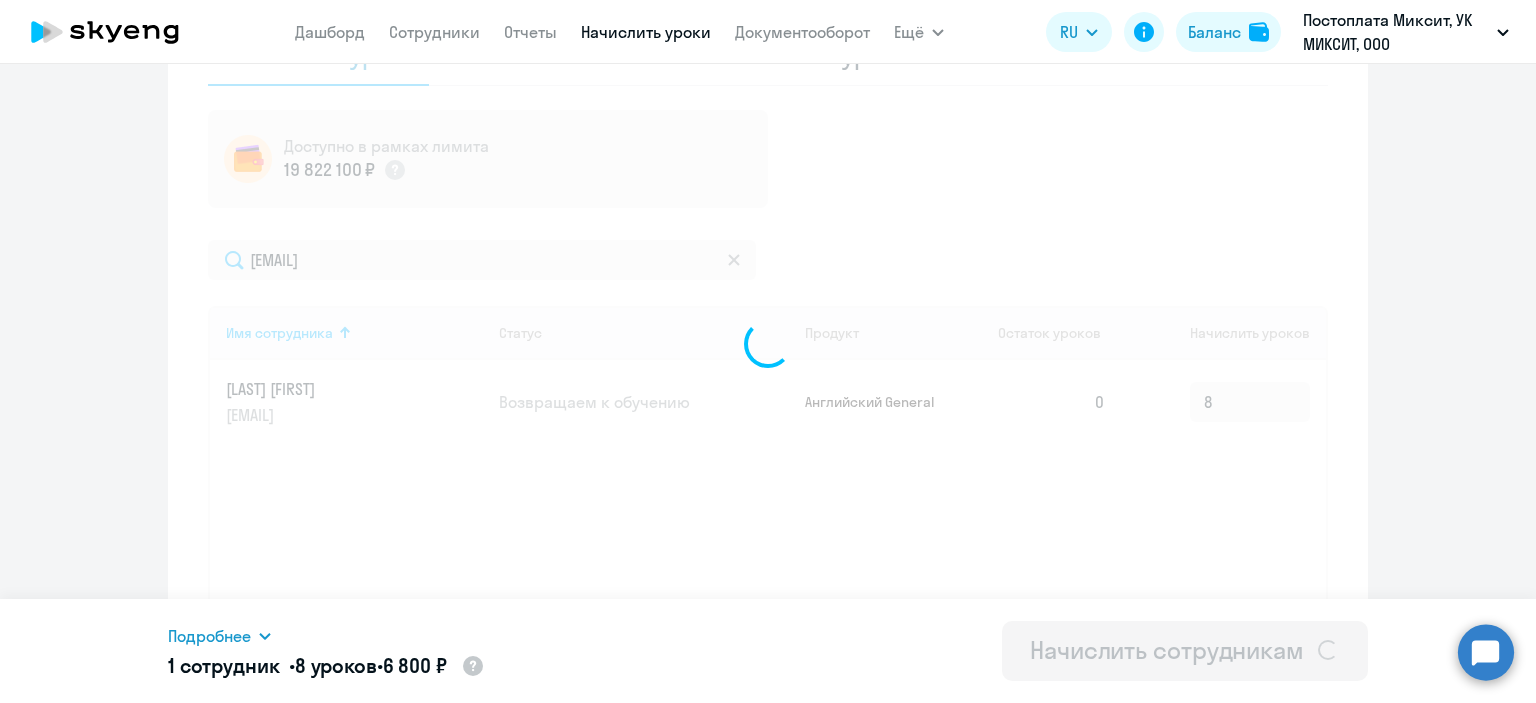 type 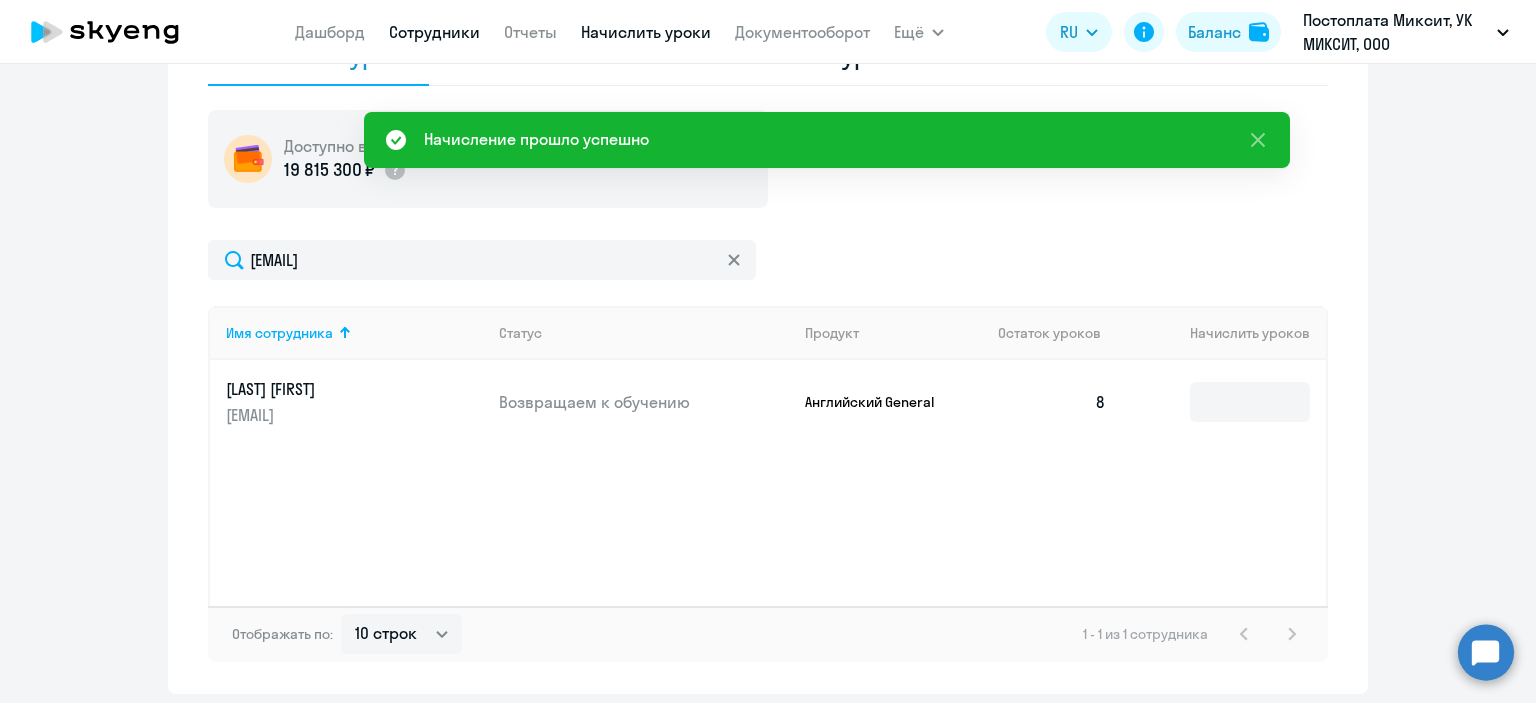 click on "Сотрудники" at bounding box center [434, 32] 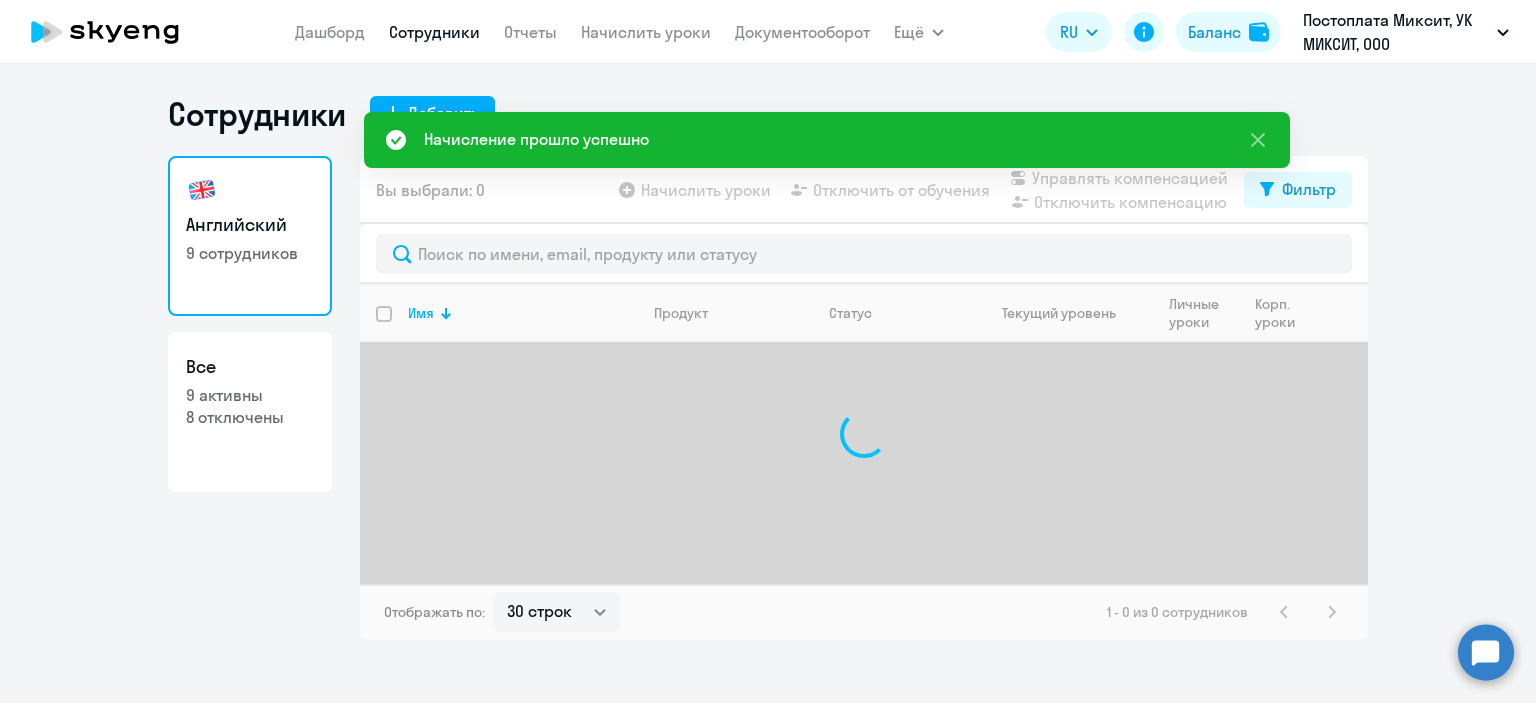 scroll, scrollTop: 0, scrollLeft: 0, axis: both 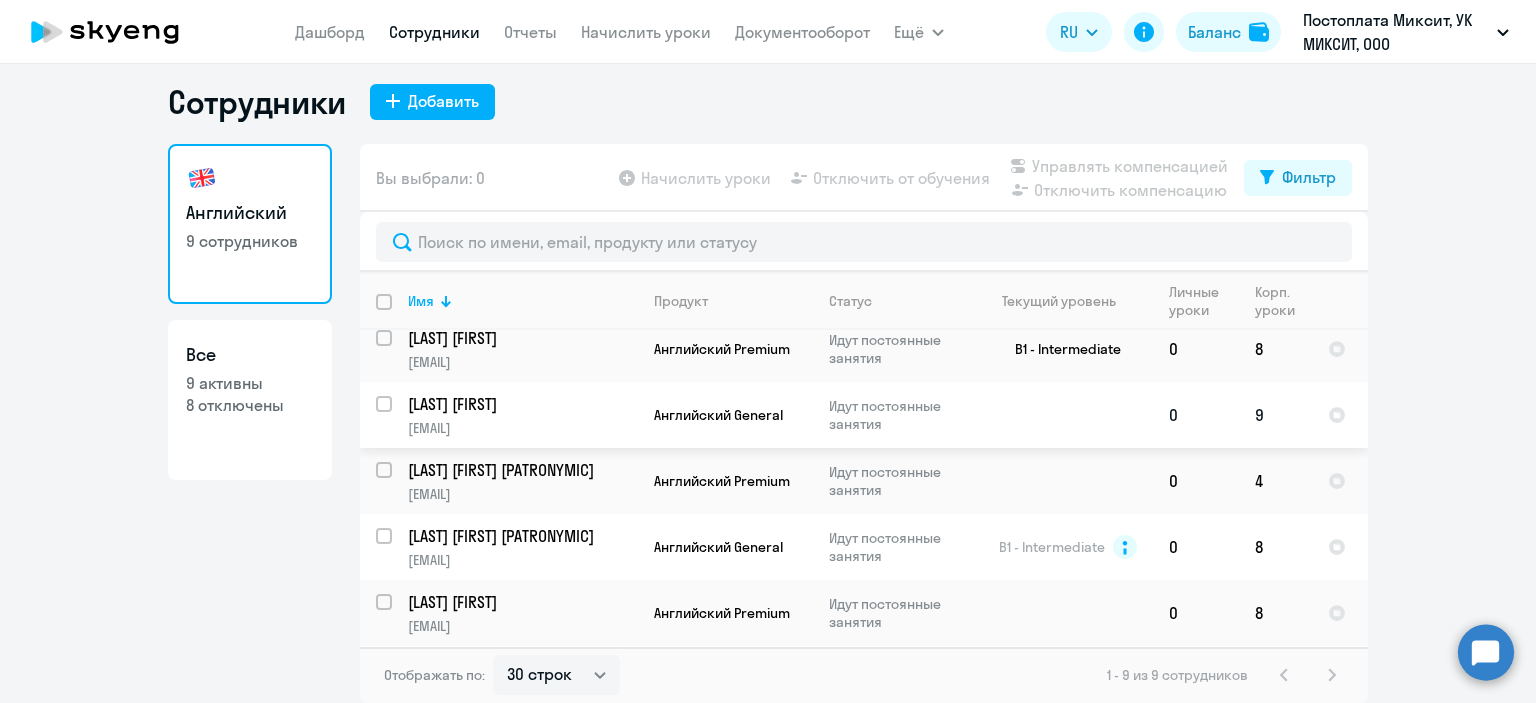 click on "9" 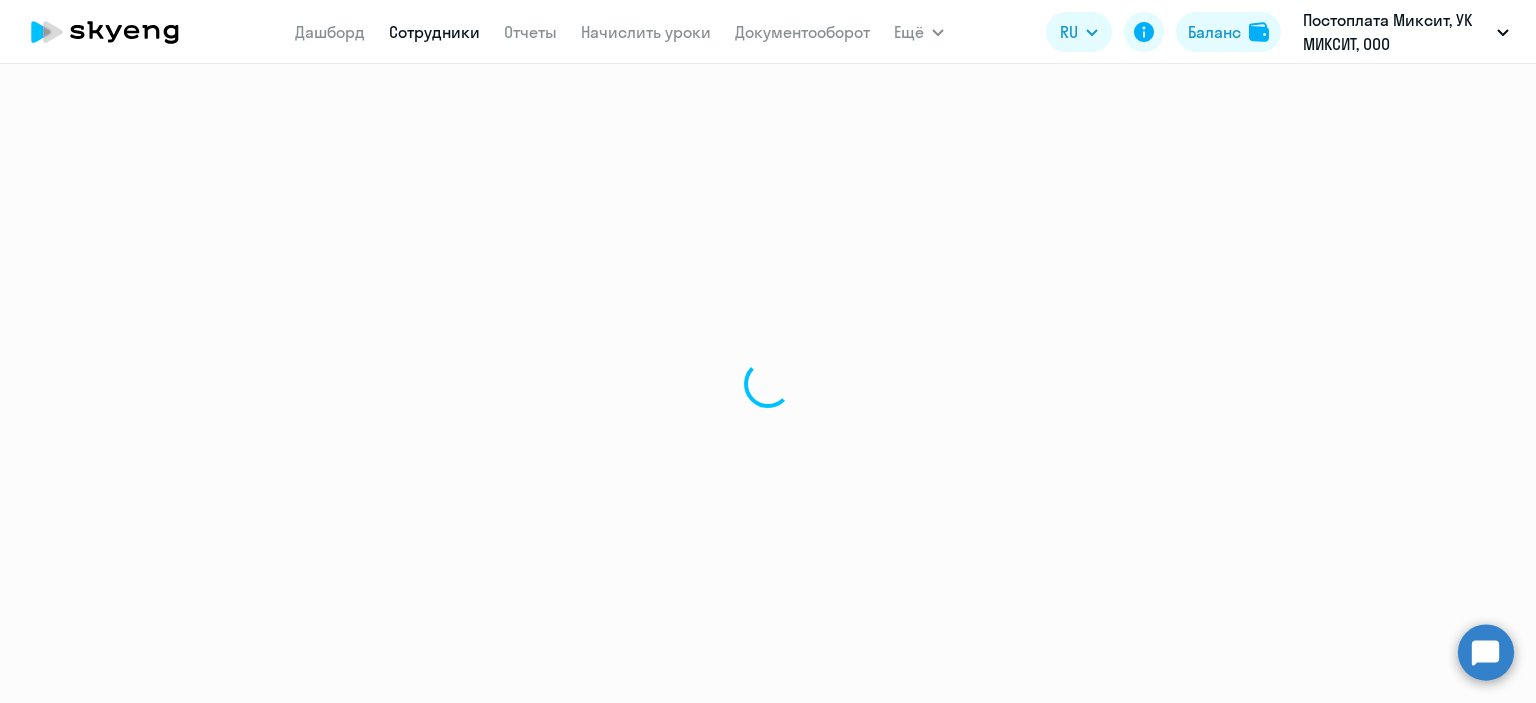 select on "english" 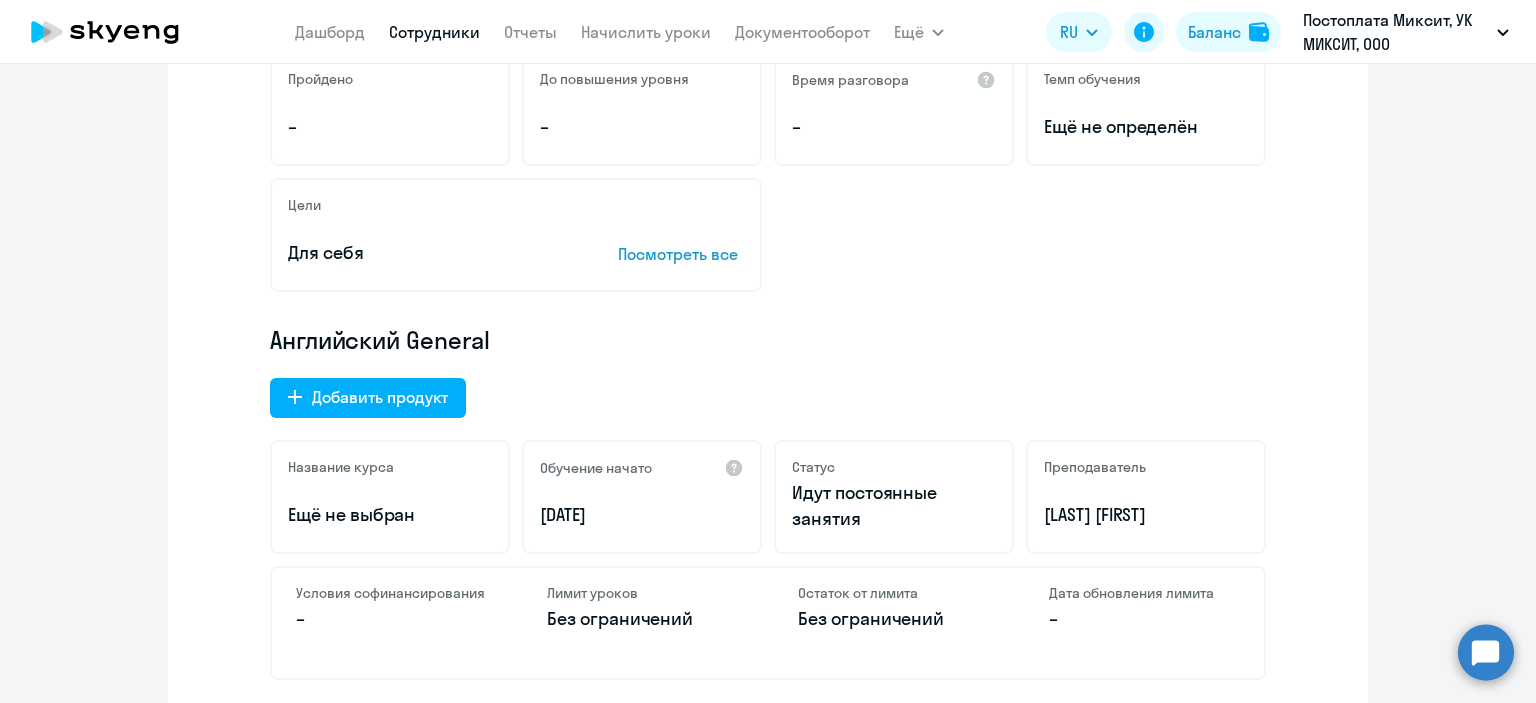 scroll, scrollTop: 600, scrollLeft: 0, axis: vertical 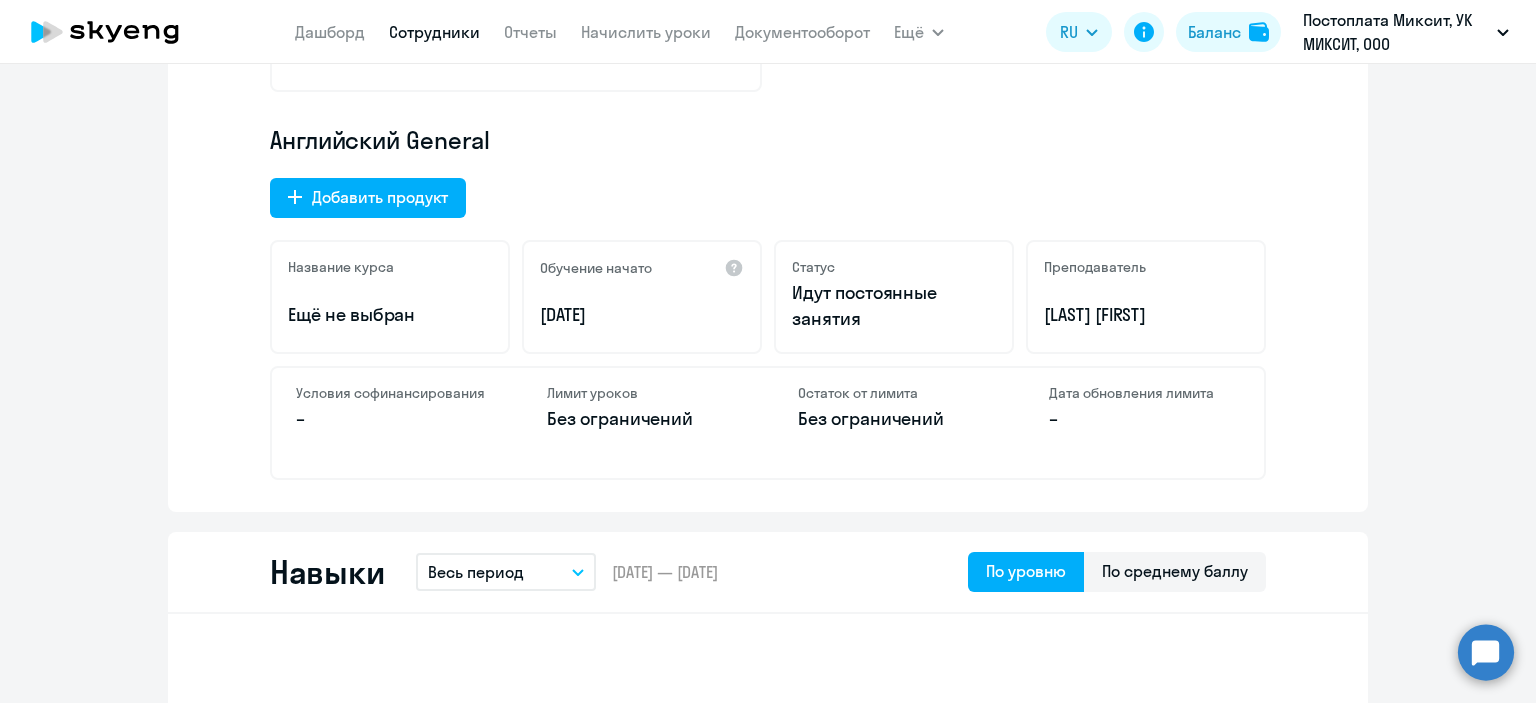click on "Без ограничений" 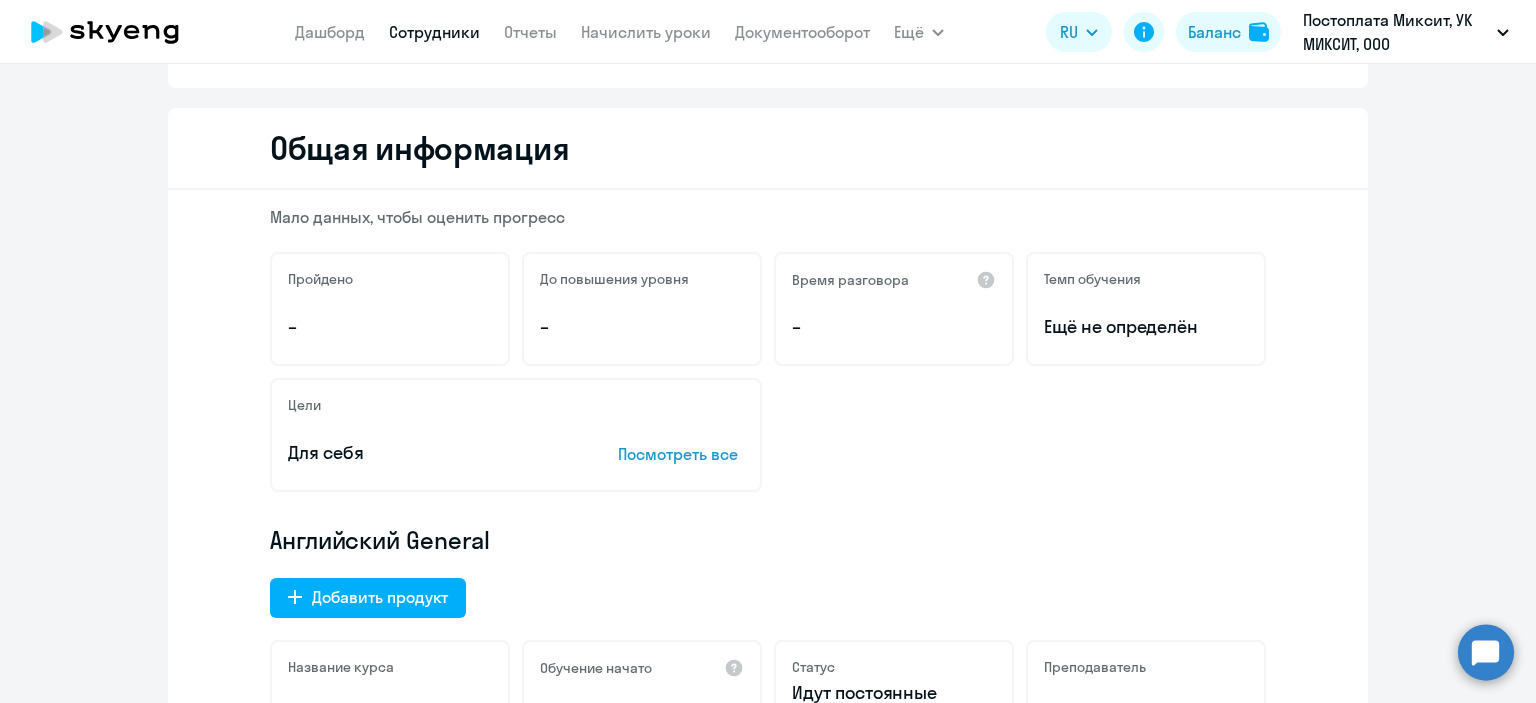 scroll, scrollTop: 0, scrollLeft: 0, axis: both 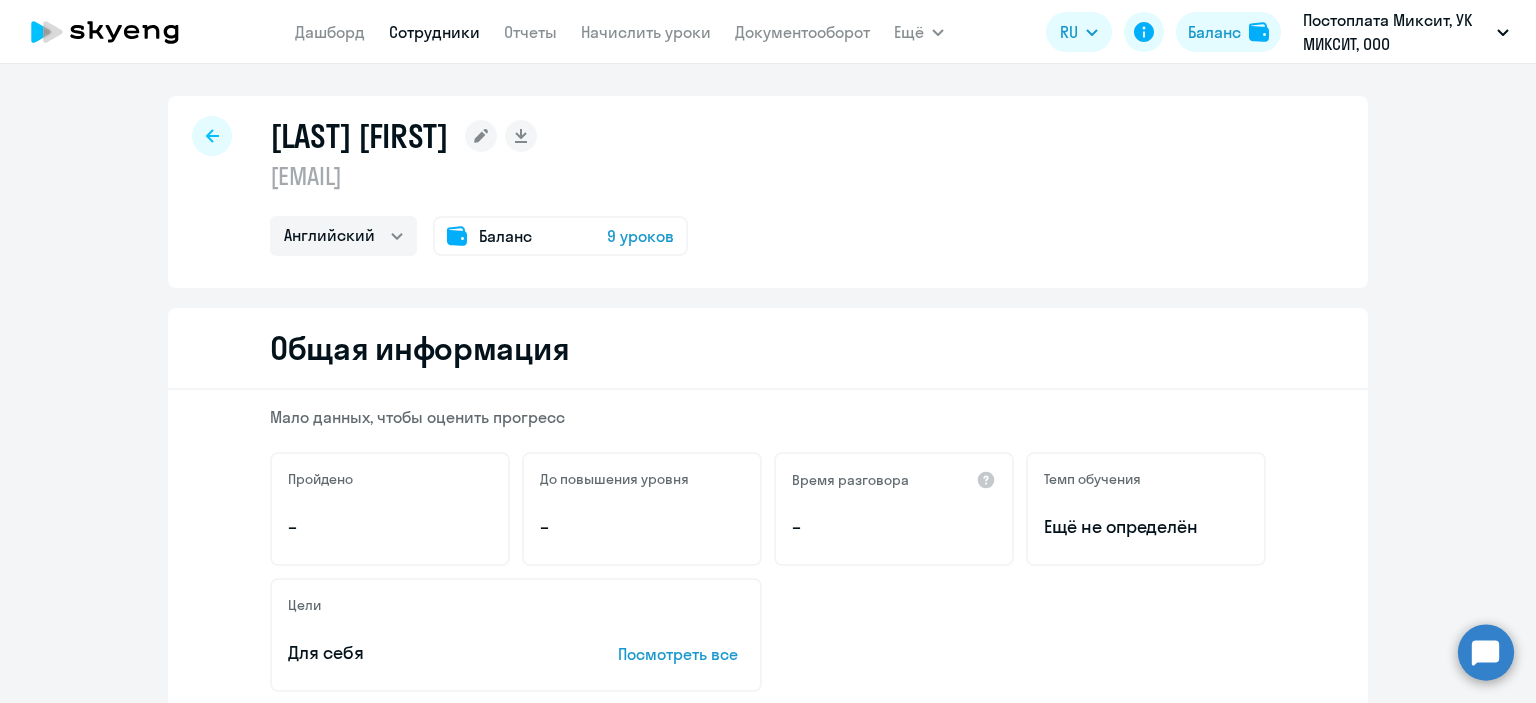 click on "9 уроков" 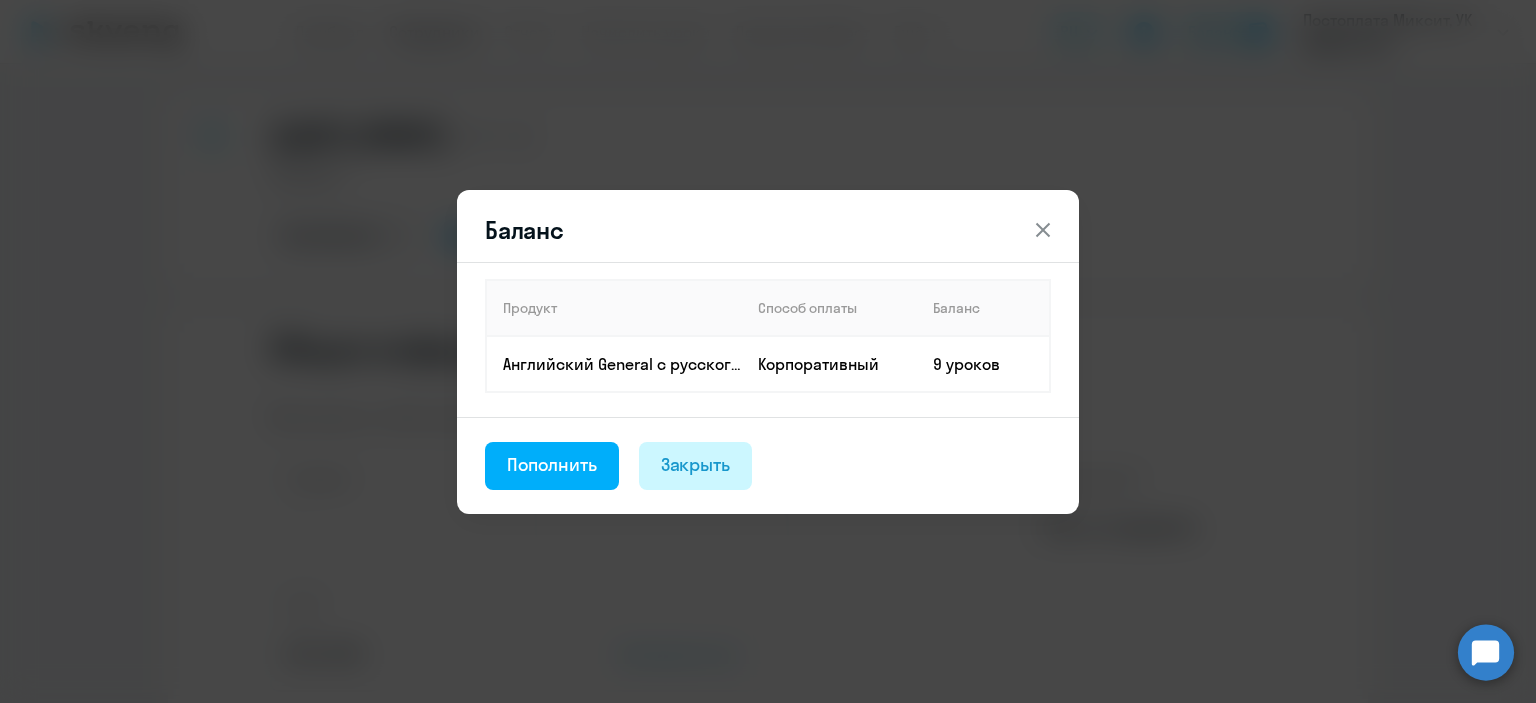 click on "Закрыть" at bounding box center [696, 466] 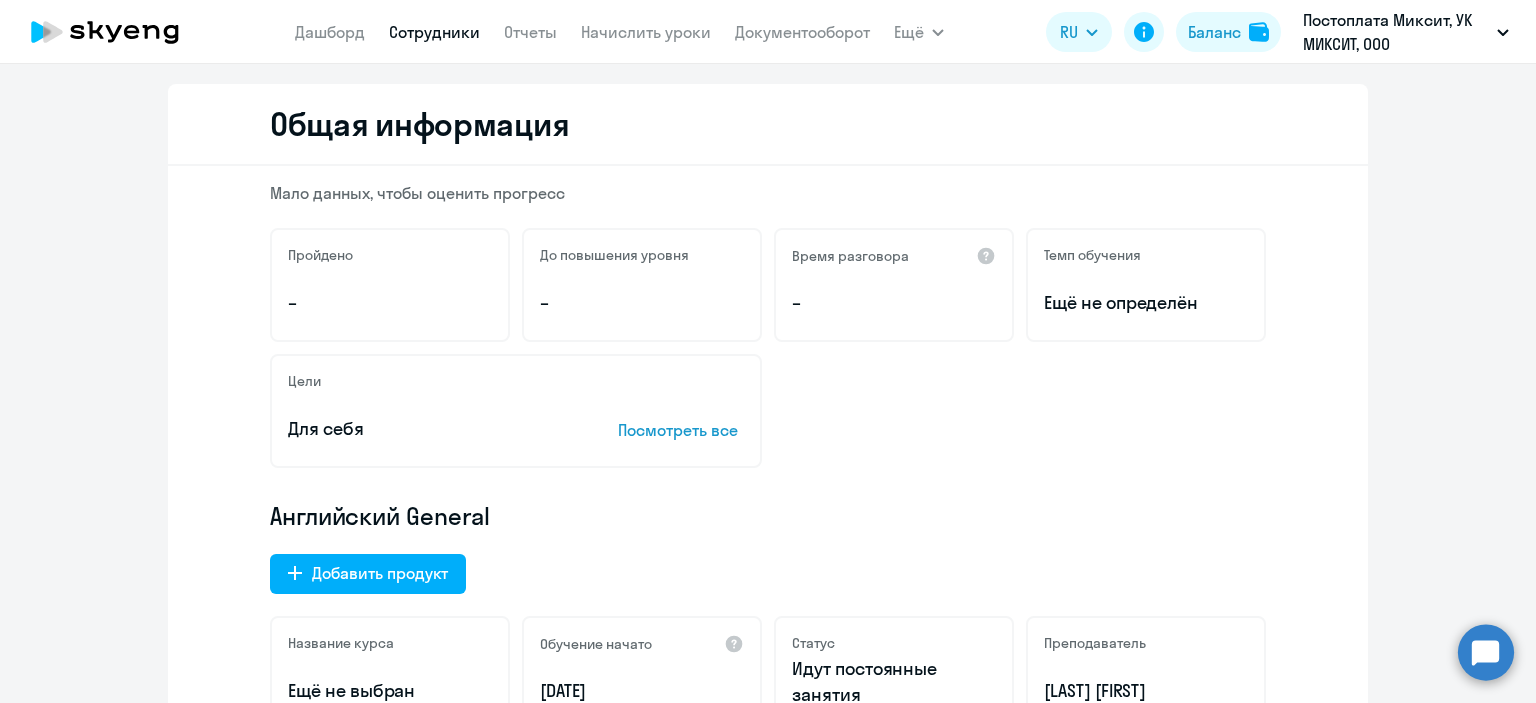 scroll, scrollTop: 0, scrollLeft: 0, axis: both 